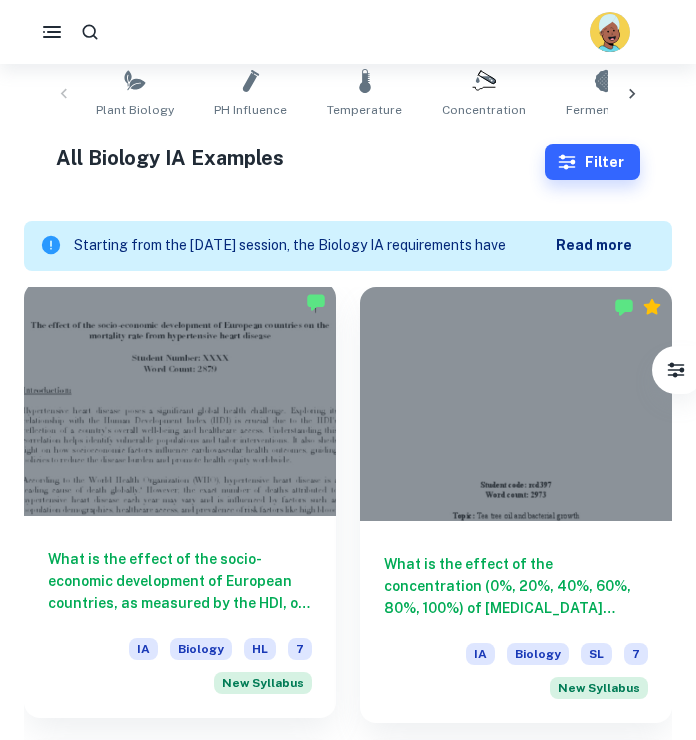 scroll, scrollTop: 432, scrollLeft: 0, axis: vertical 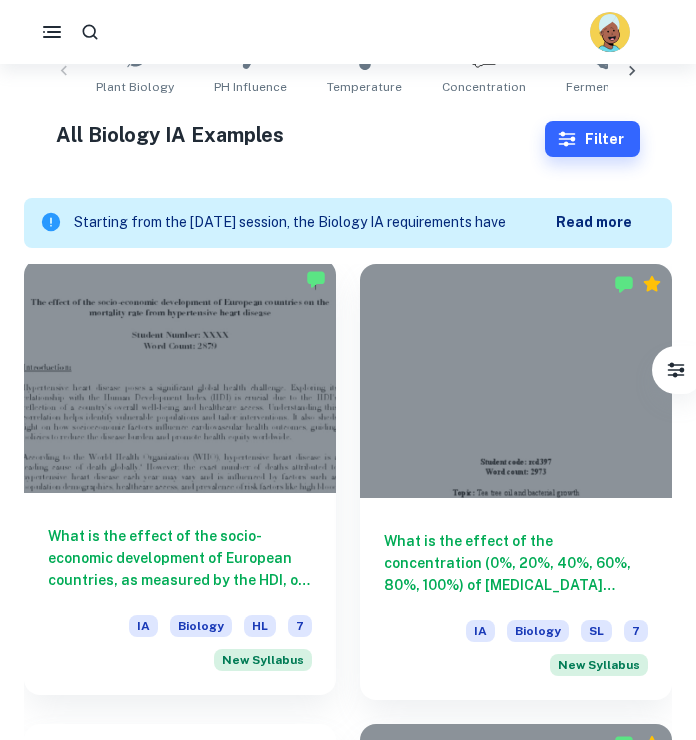 click at bounding box center (180, 376) 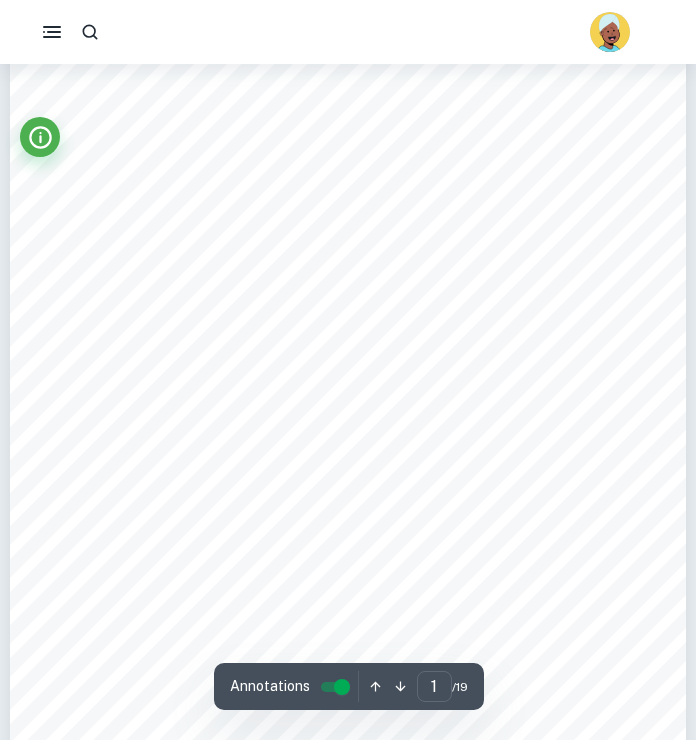 scroll, scrollTop: 154, scrollLeft: 0, axis: vertical 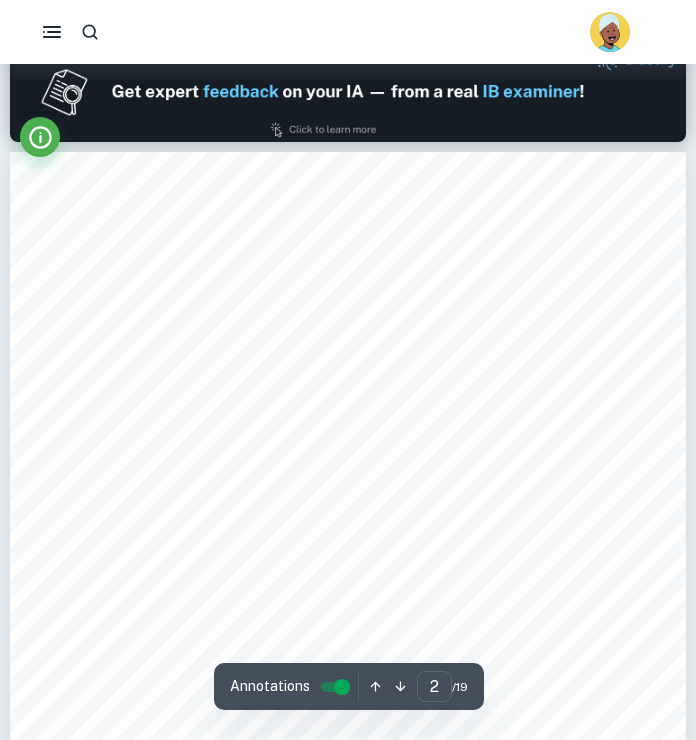 type on "1" 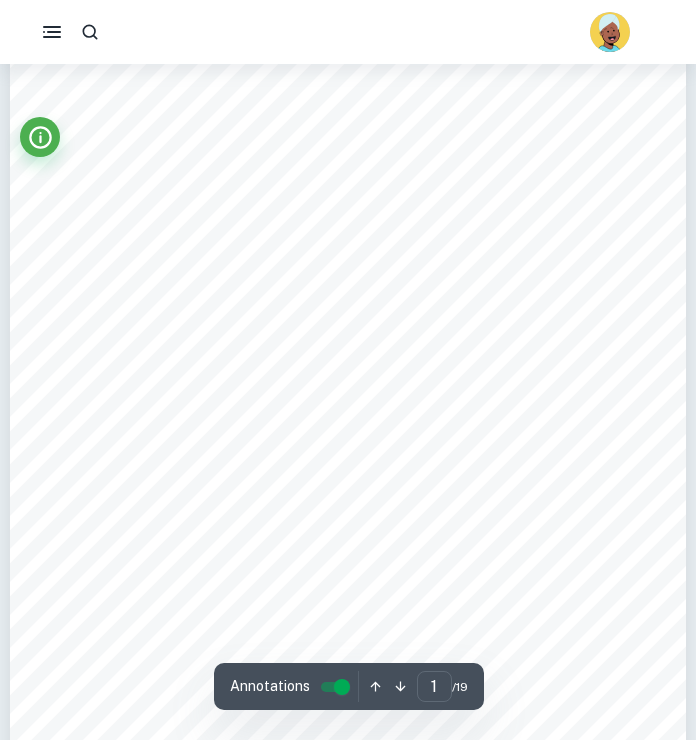 scroll, scrollTop: 0, scrollLeft: 0, axis: both 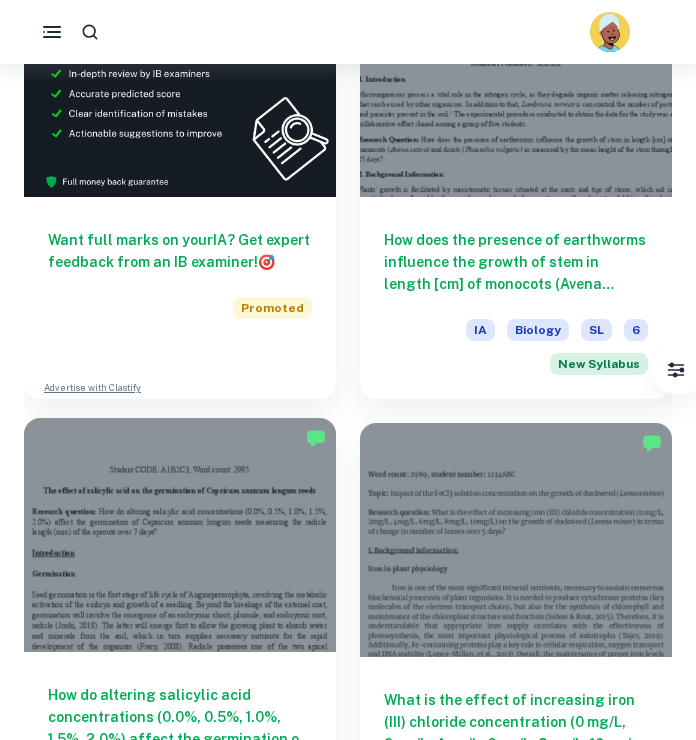 click at bounding box center [180, 535] 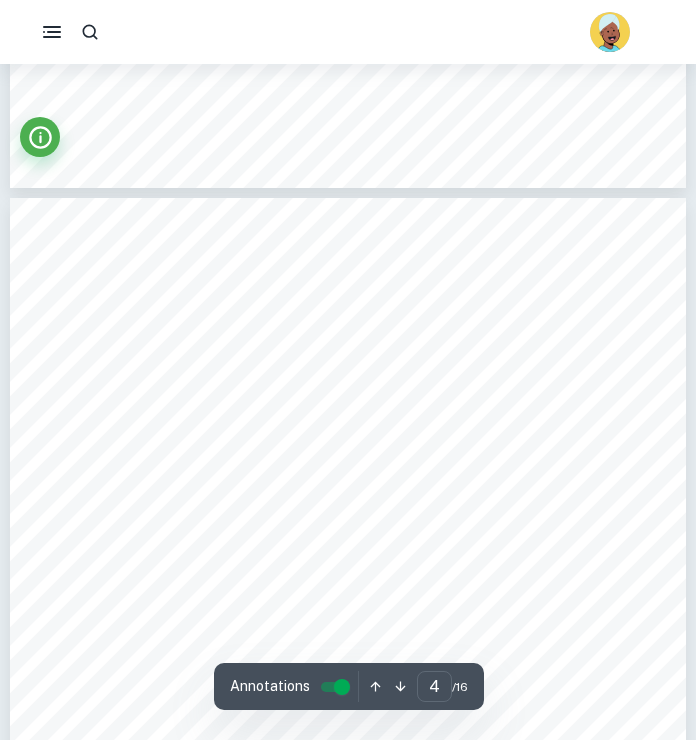 scroll, scrollTop: 3008, scrollLeft: 0, axis: vertical 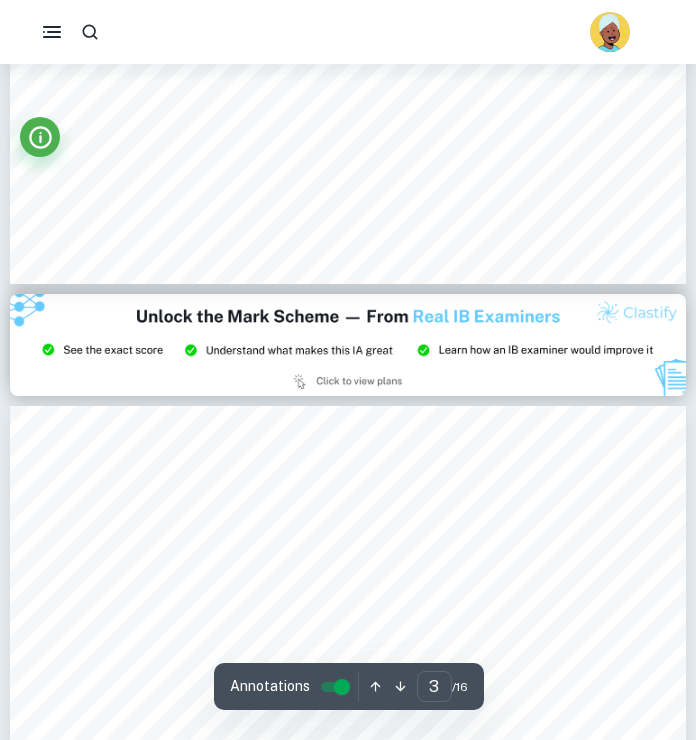 type on "2" 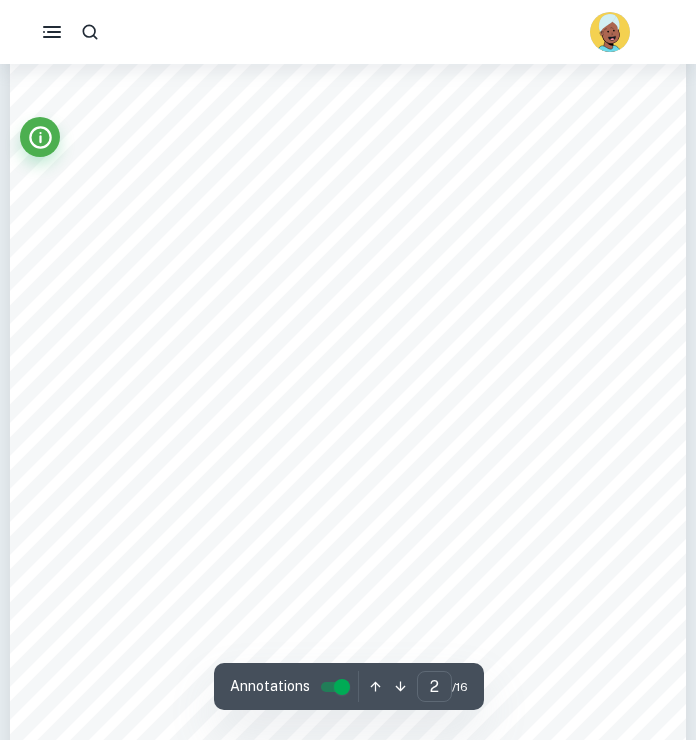 scroll, scrollTop: 1382, scrollLeft: 0, axis: vertical 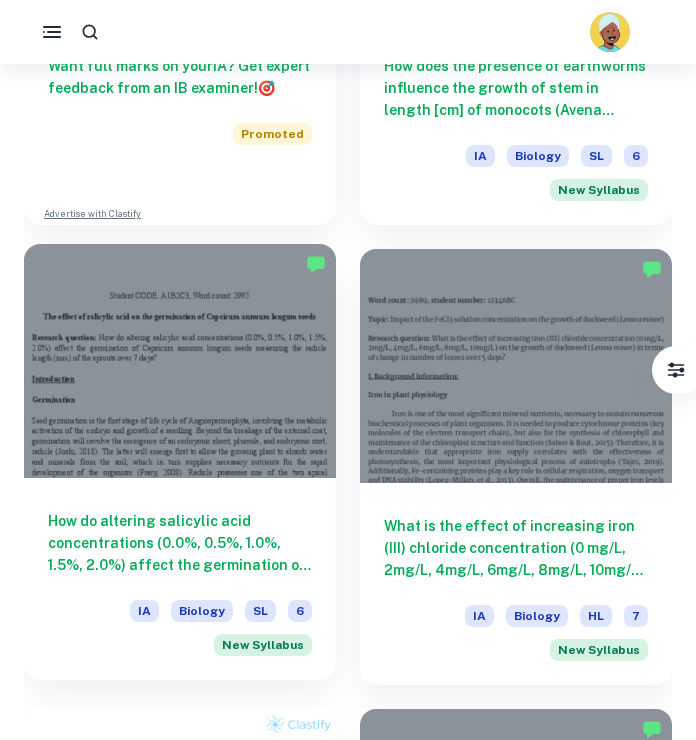 click at bounding box center [180, 361] 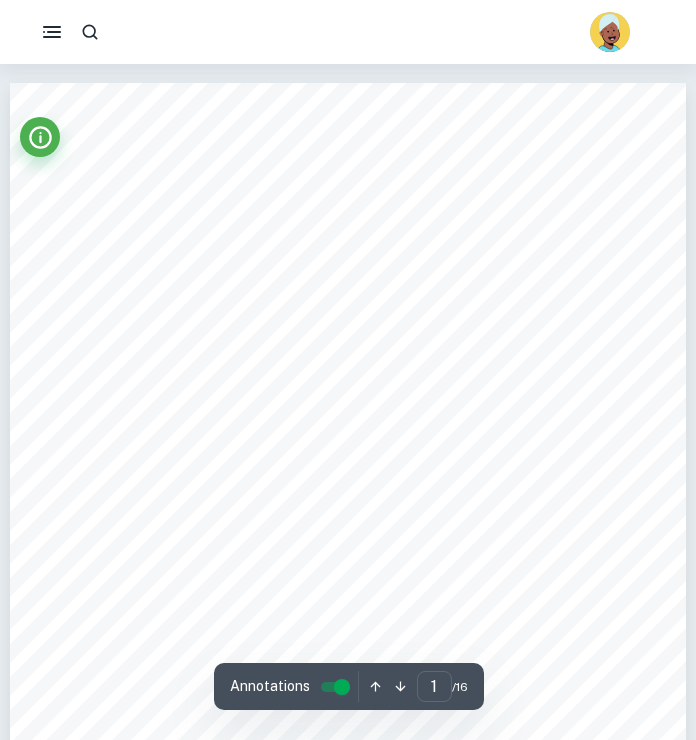 scroll, scrollTop: 4, scrollLeft: 0, axis: vertical 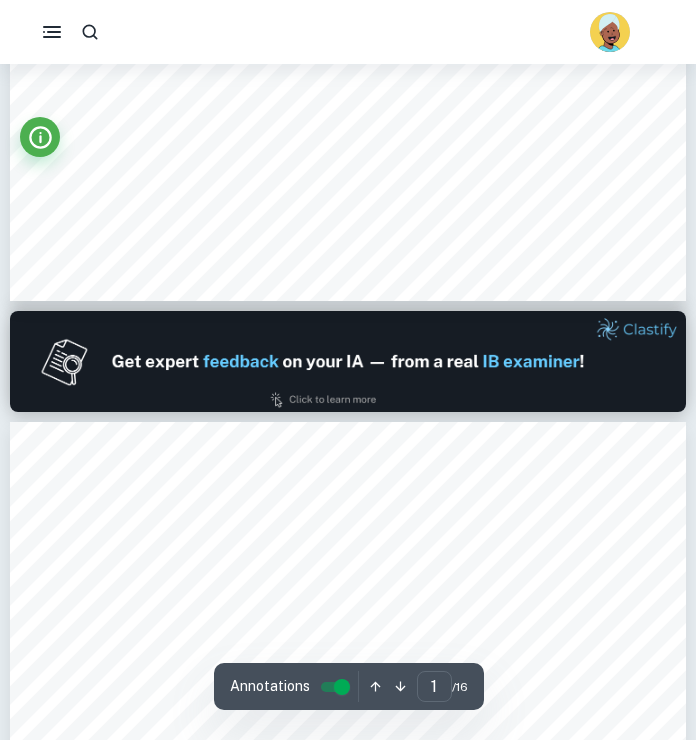 type on "2" 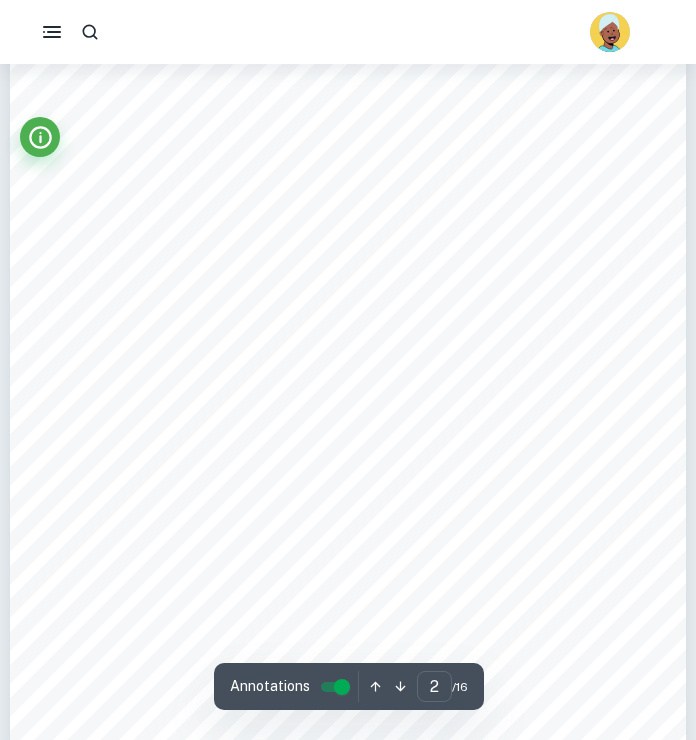 scroll, scrollTop: 1318, scrollLeft: 0, axis: vertical 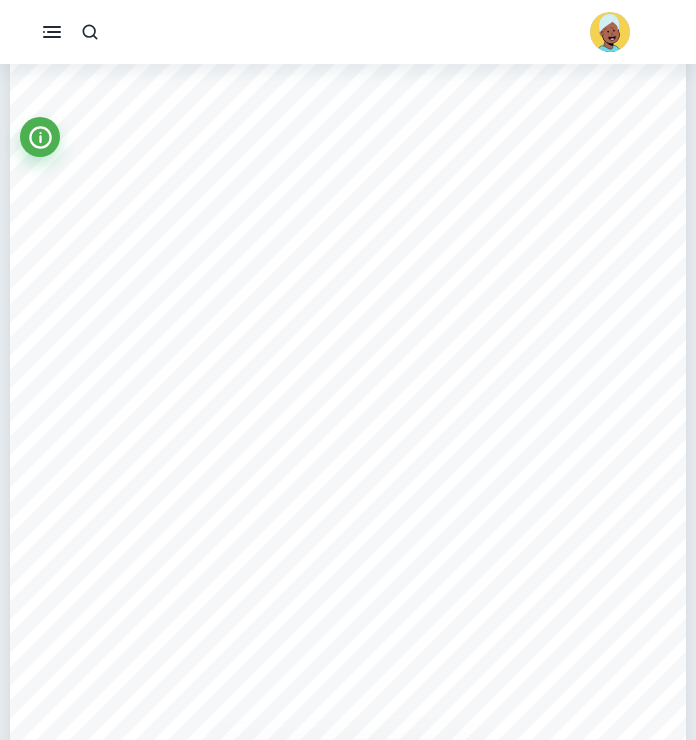 click 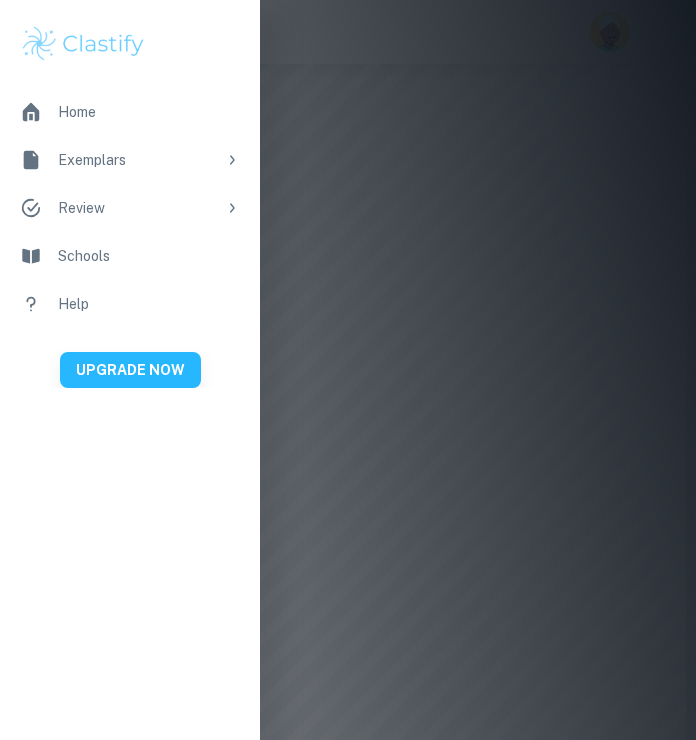 click at bounding box center (348, 370) 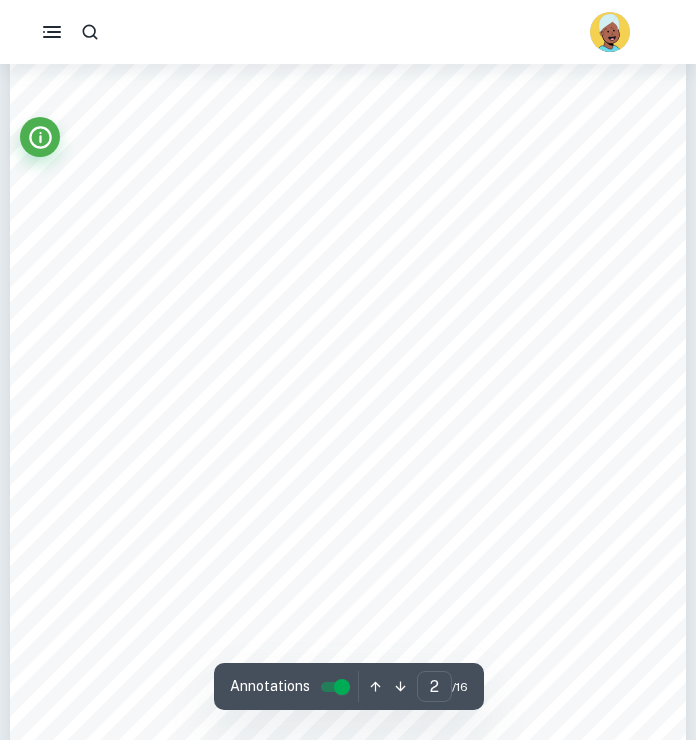 scroll, scrollTop: 1287, scrollLeft: 0, axis: vertical 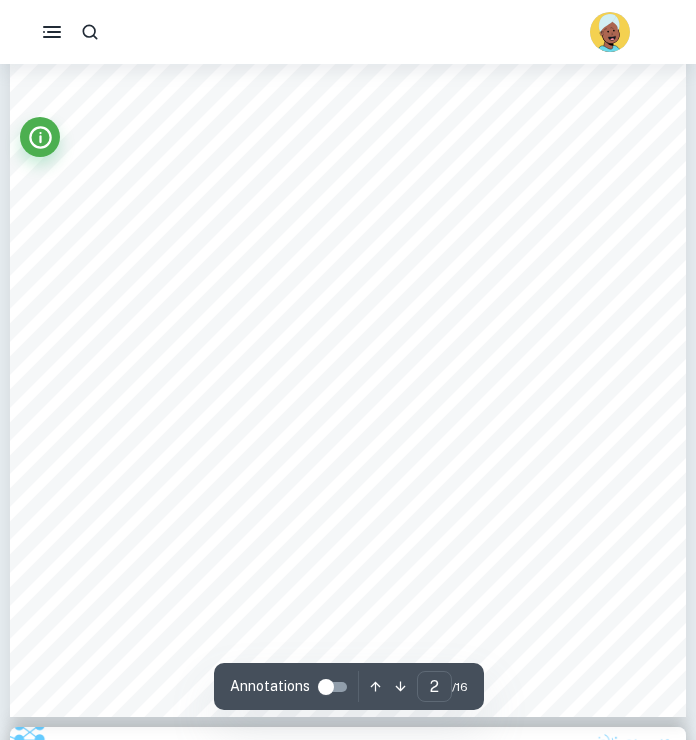 click at bounding box center (326, 687) 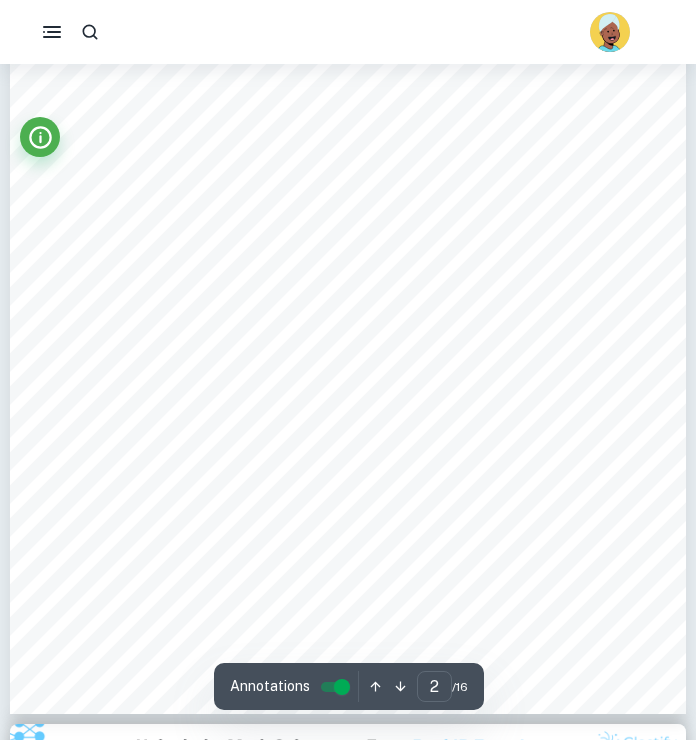 scroll, scrollTop: 1400, scrollLeft: 0, axis: vertical 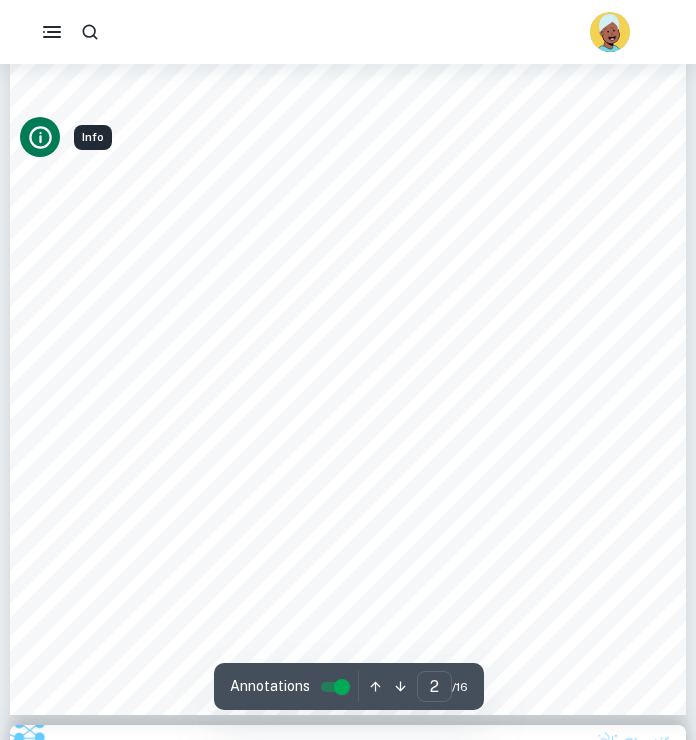 click 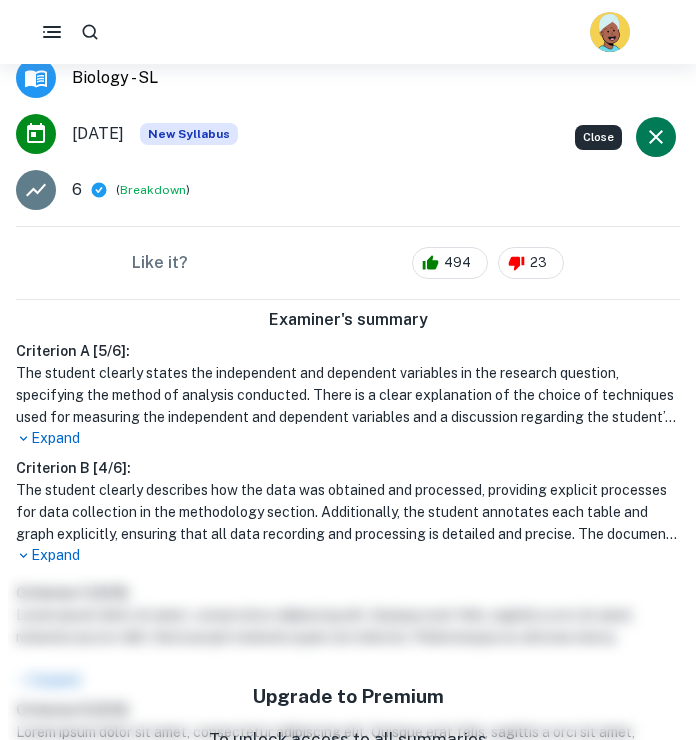 scroll, scrollTop: 390, scrollLeft: 0, axis: vertical 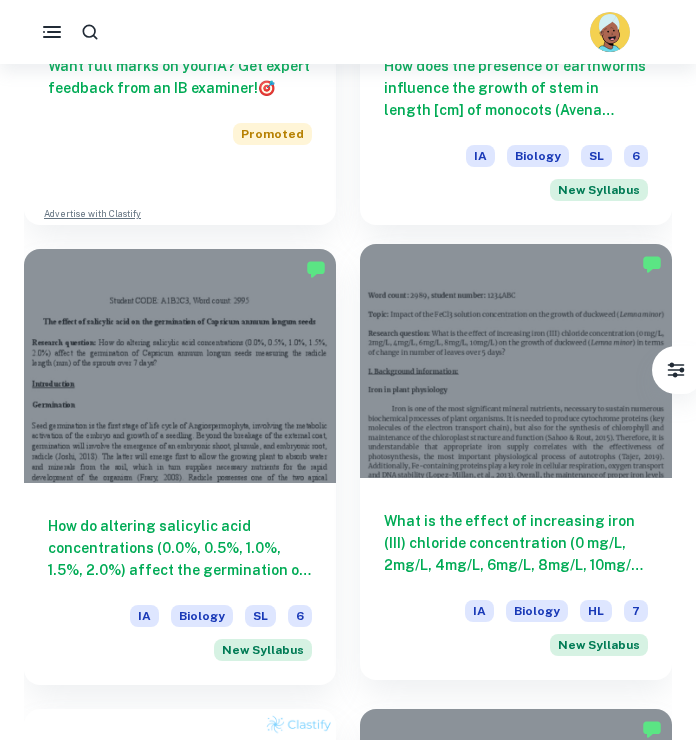 click at bounding box center [516, 361] 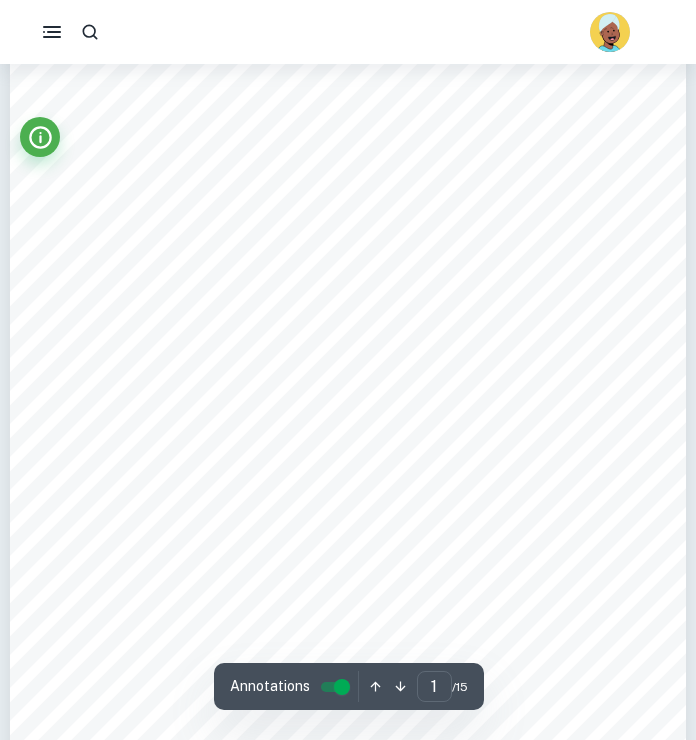 scroll, scrollTop: 0, scrollLeft: 0, axis: both 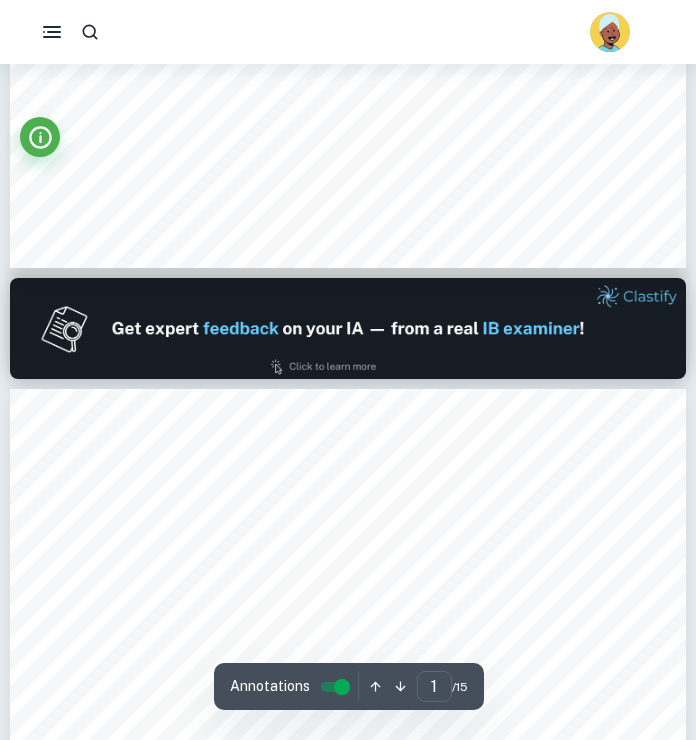 type on "2" 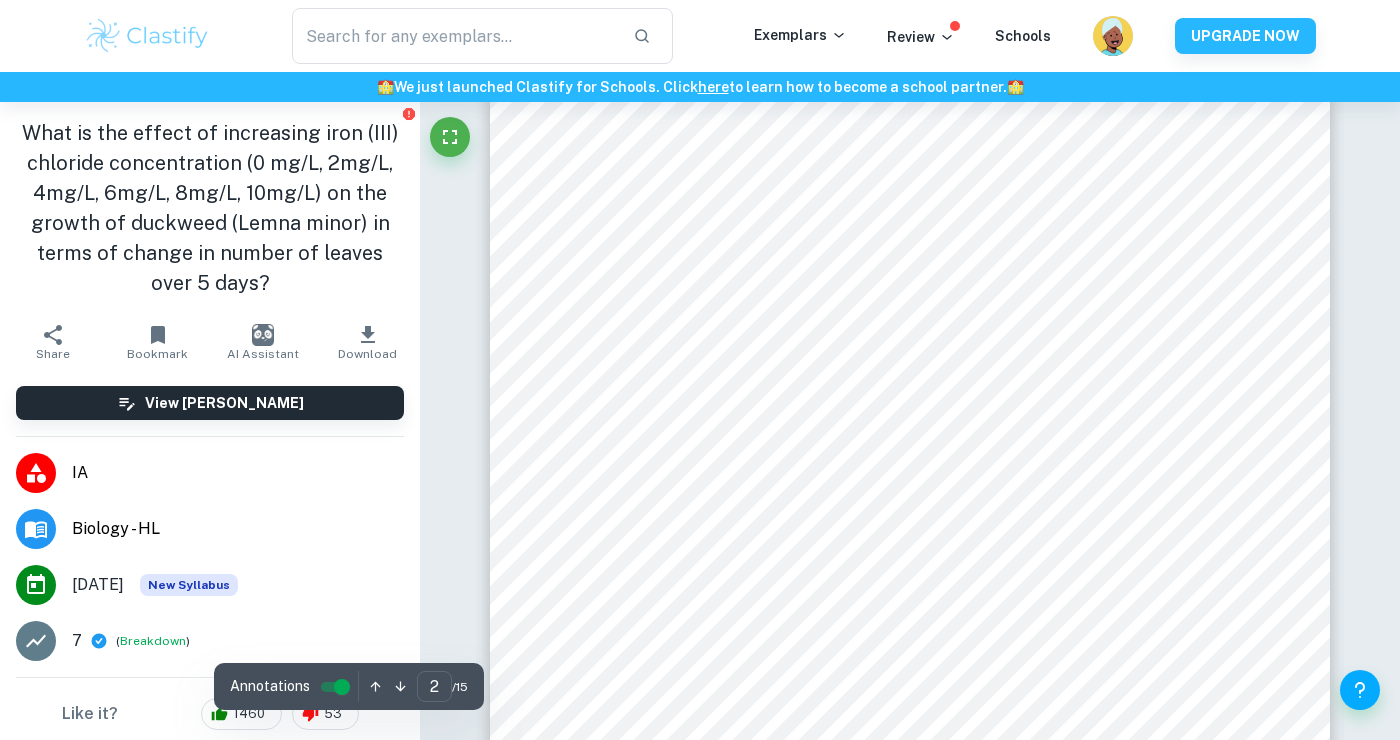 scroll, scrollTop: 1566, scrollLeft: 0, axis: vertical 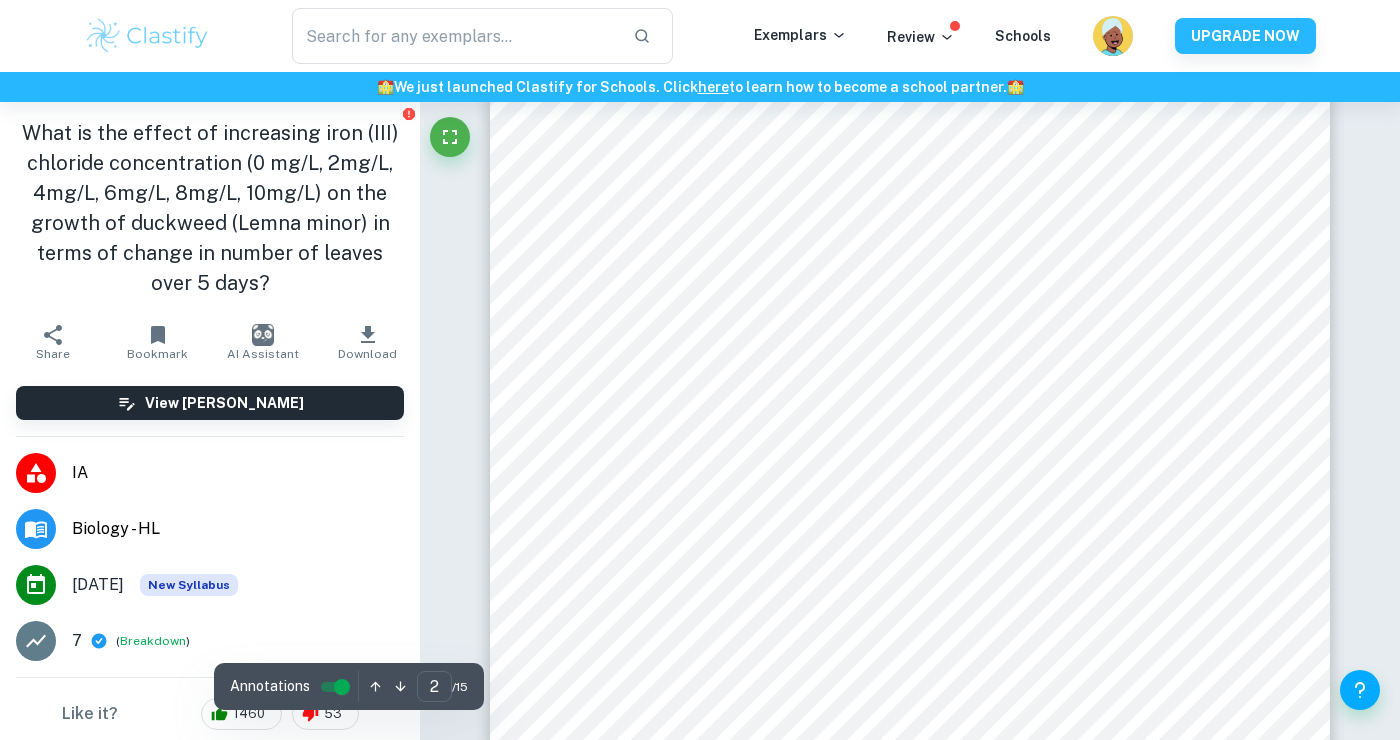 click at bounding box center [420, -1464] 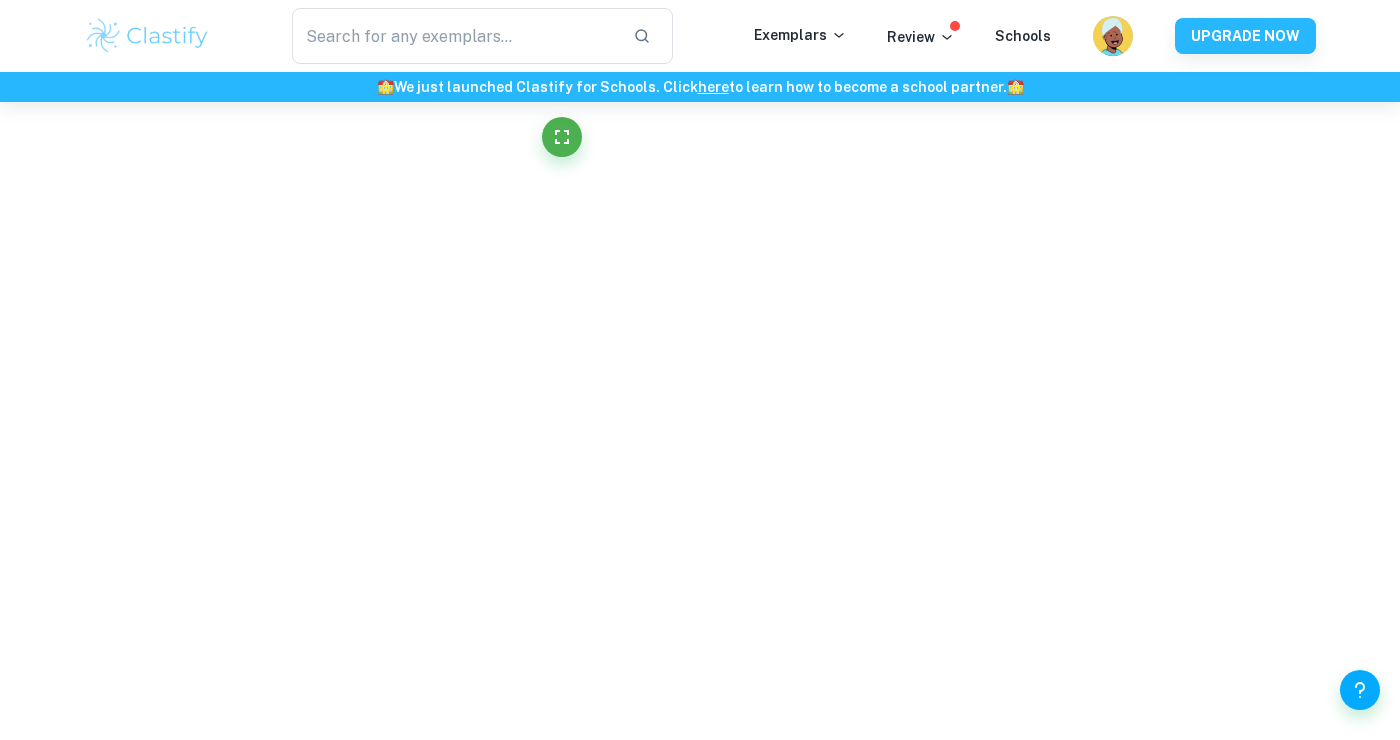 scroll, scrollTop: 2109, scrollLeft: 0, axis: vertical 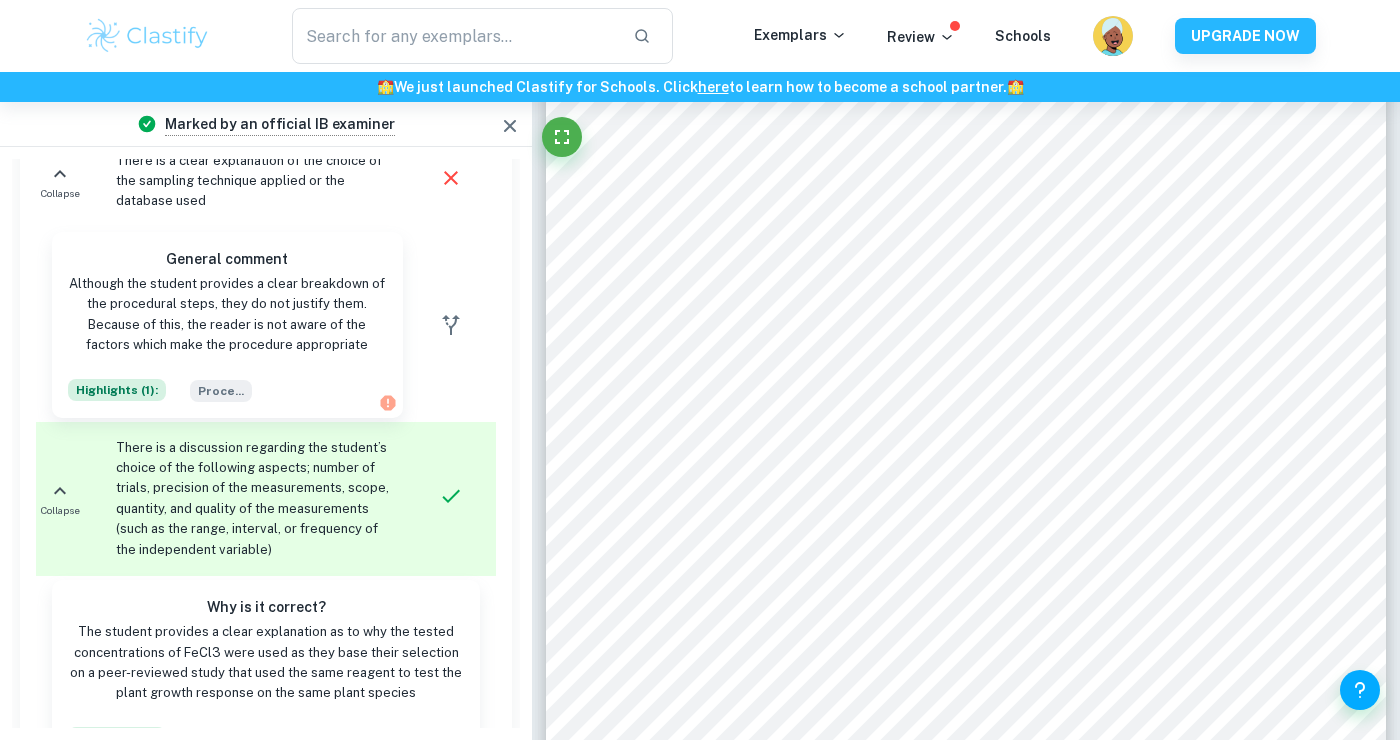 click at bounding box center (532, -1464) 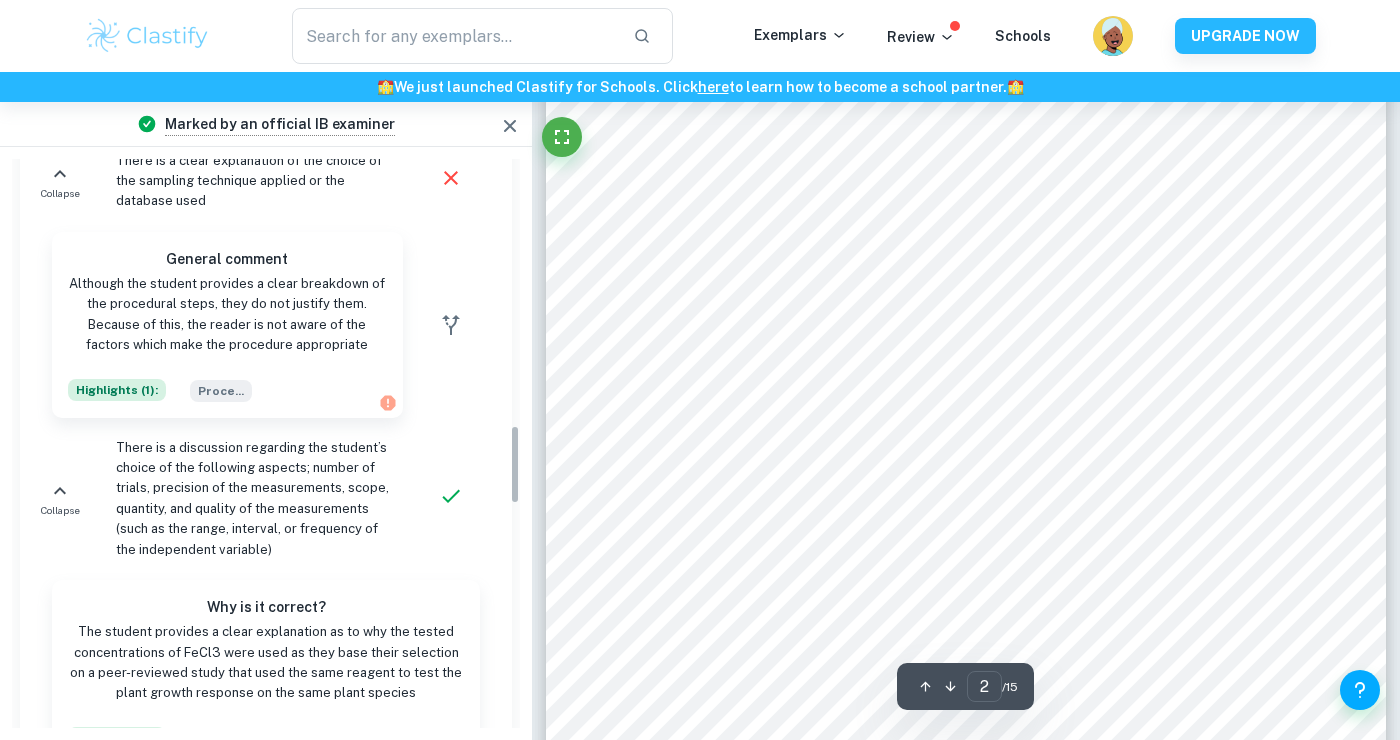 scroll, scrollTop: 1033, scrollLeft: 0, axis: vertical 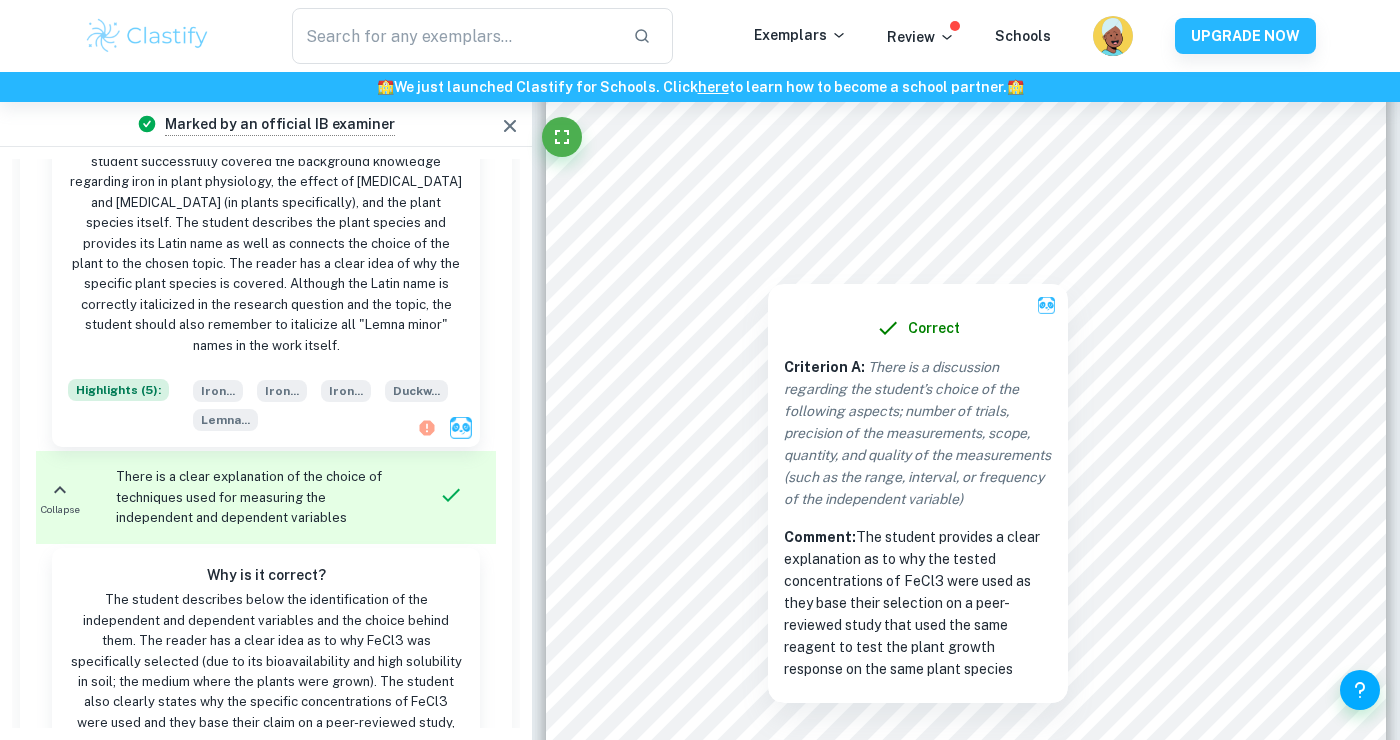 click at bounding box center (966, 230) 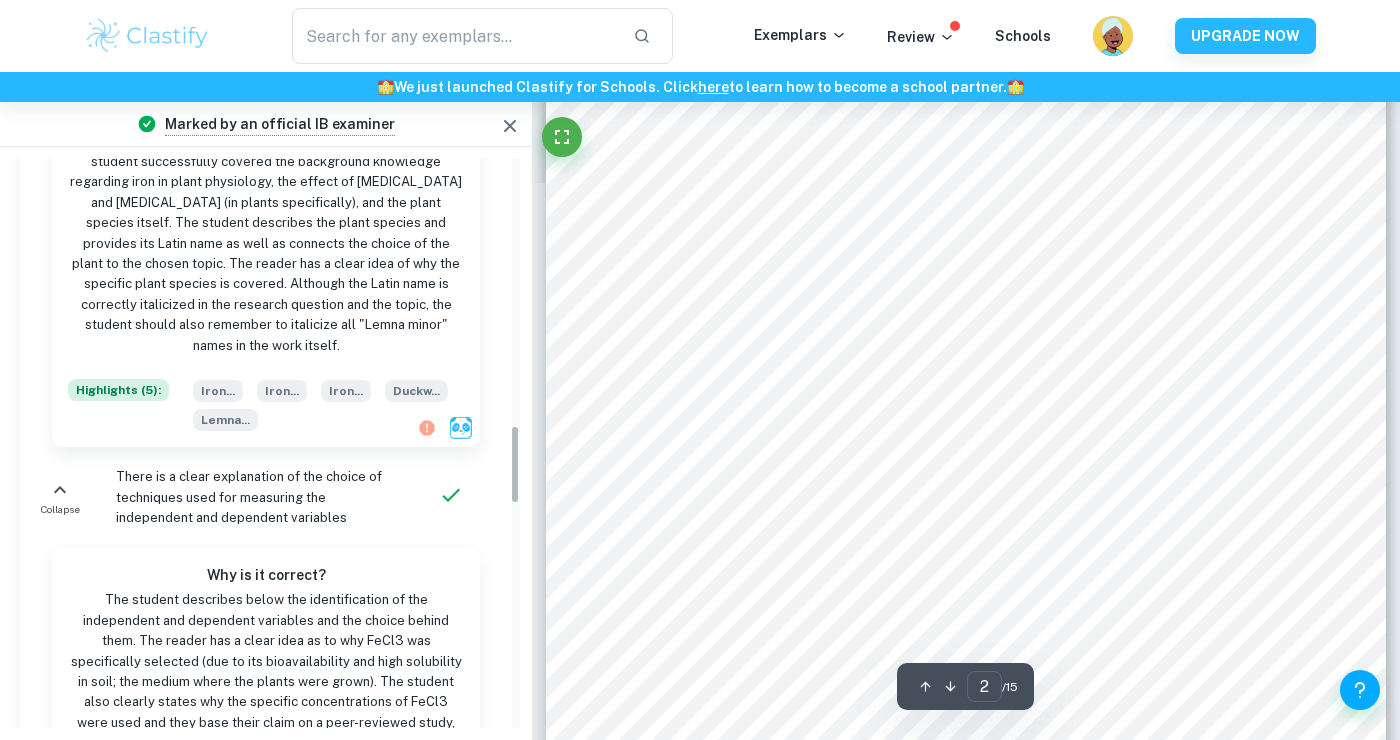 scroll, scrollTop: 1504, scrollLeft: 0, axis: vertical 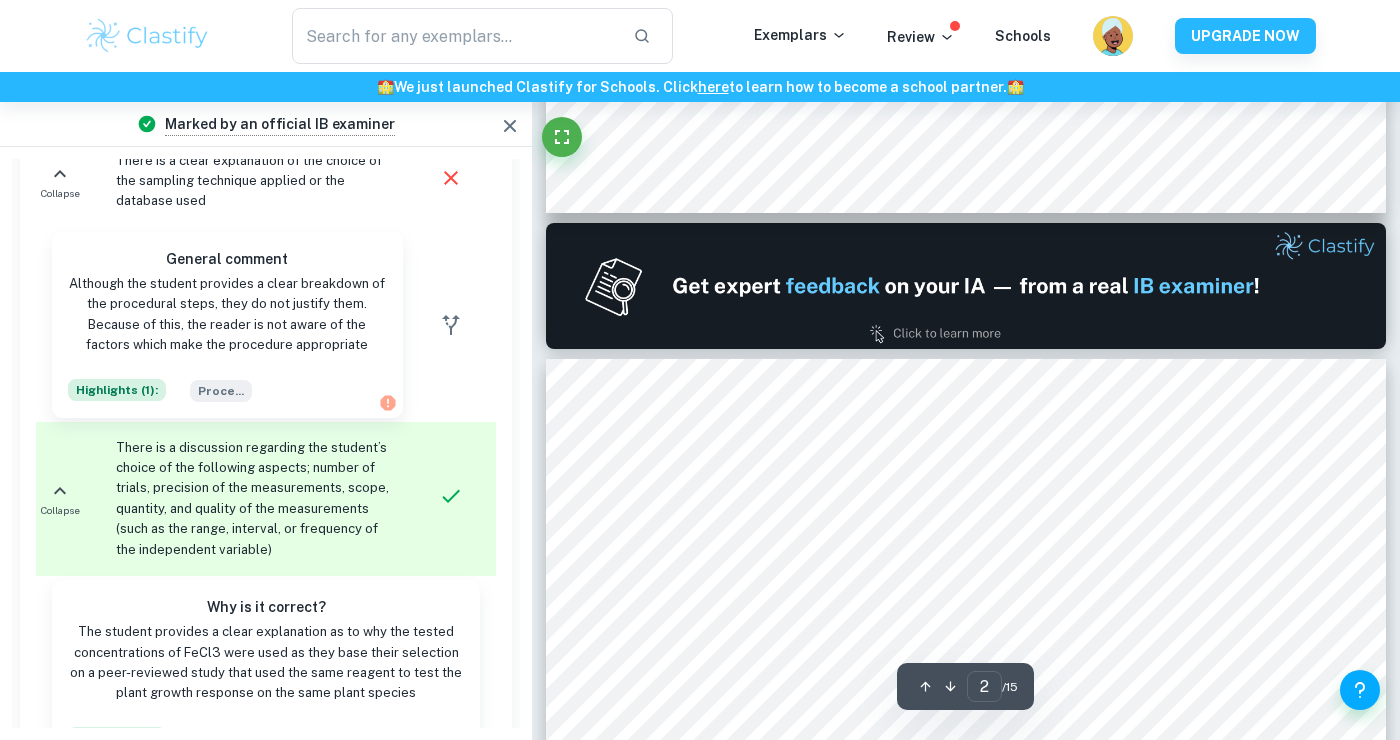 click at bounding box center (532, -995) 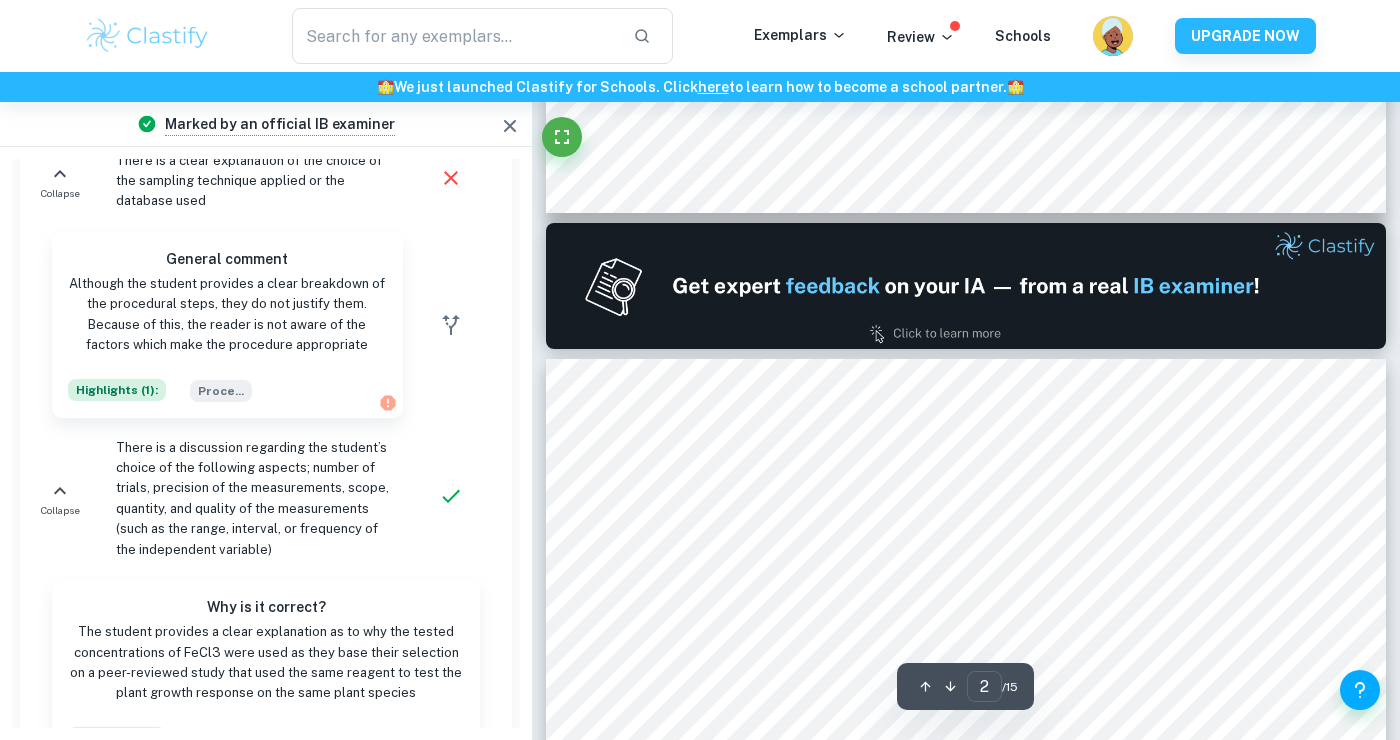 scroll, scrollTop: 575, scrollLeft: 0, axis: vertical 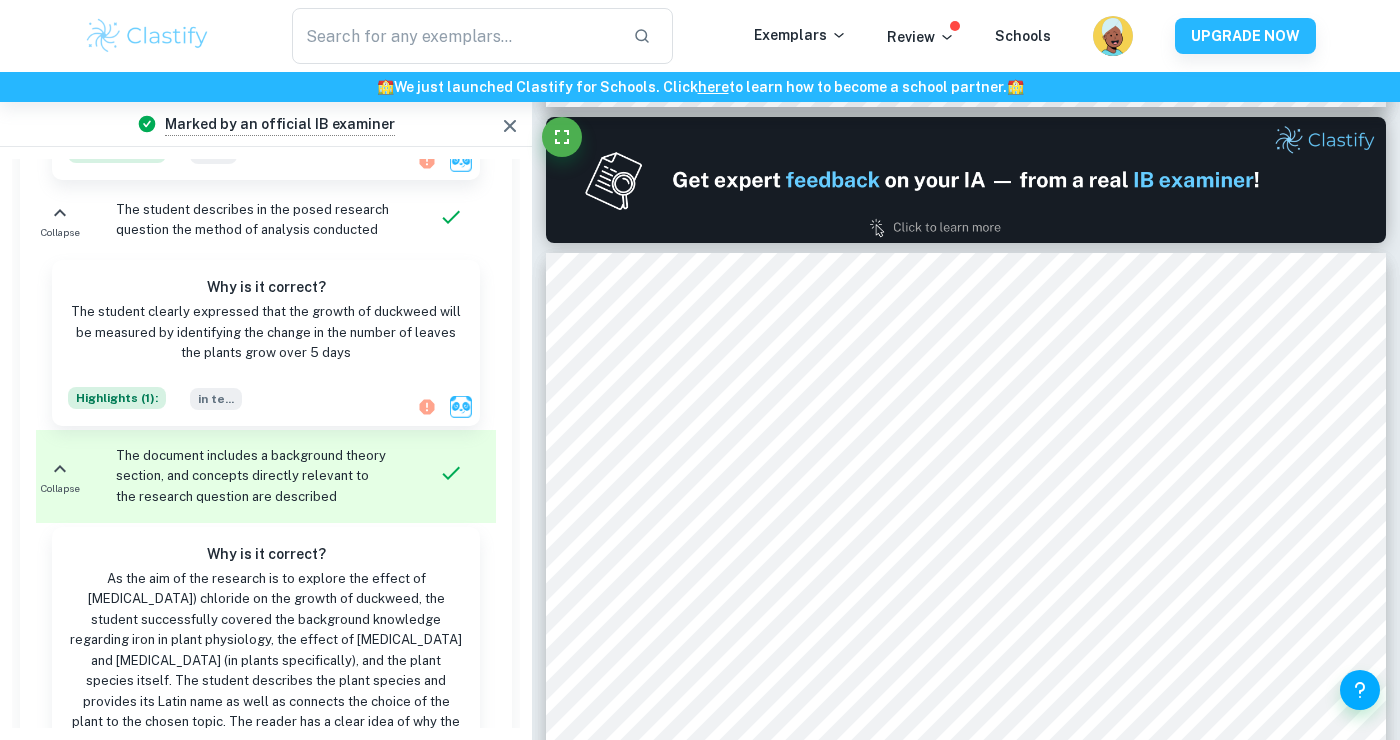 click on "Correct Criterion C :   Comment: Unlock access to all  examiner  comments with Clastify Premium Upgrade Now" at bounding box center (150, -980) 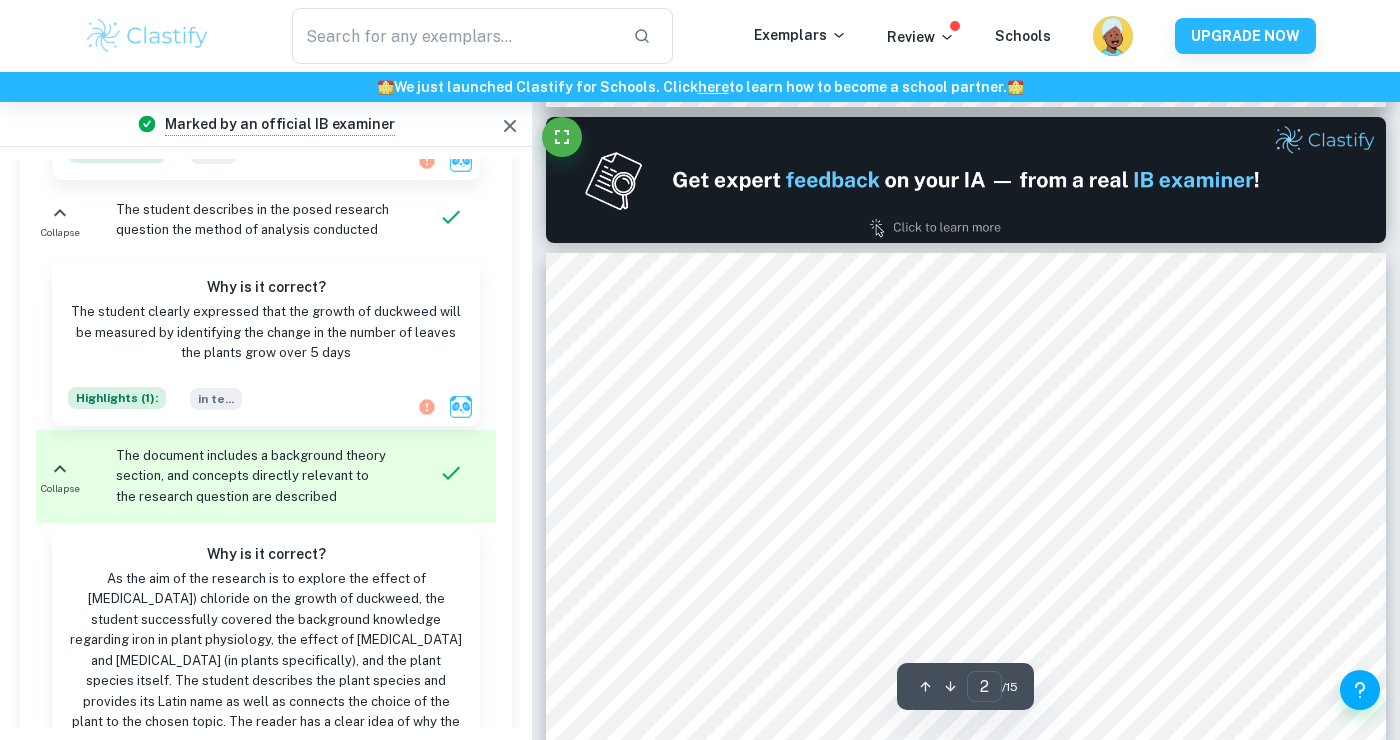 click on "Correct Criterion C :   Comment: Unlock access to all  examiner  comments with Clastify Premium Upgrade Now" at bounding box center (150, -980) 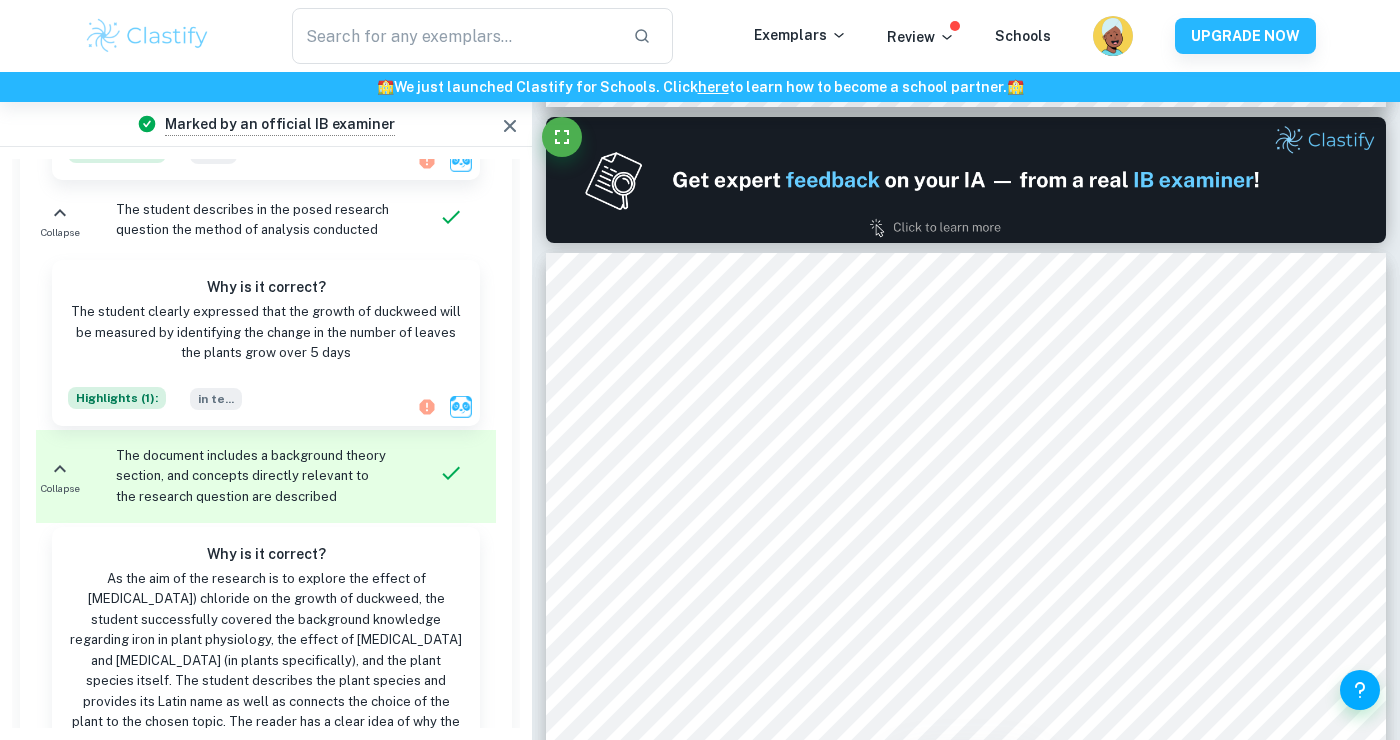 click on "Correct Criterion C :   Comment: Unlock access to all  examiner  comments with Clastify Premium Upgrade Now" at bounding box center [150, -980] 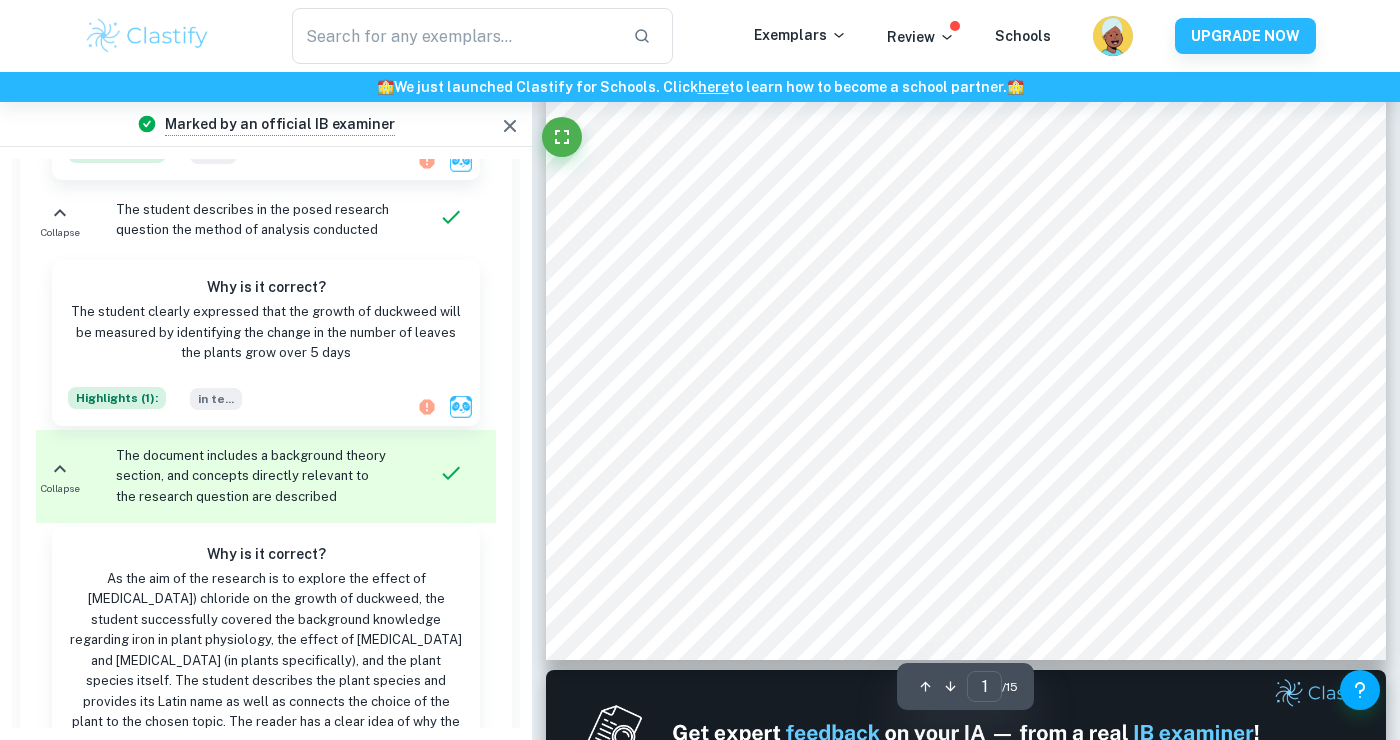 scroll, scrollTop: 650, scrollLeft: 0, axis: vertical 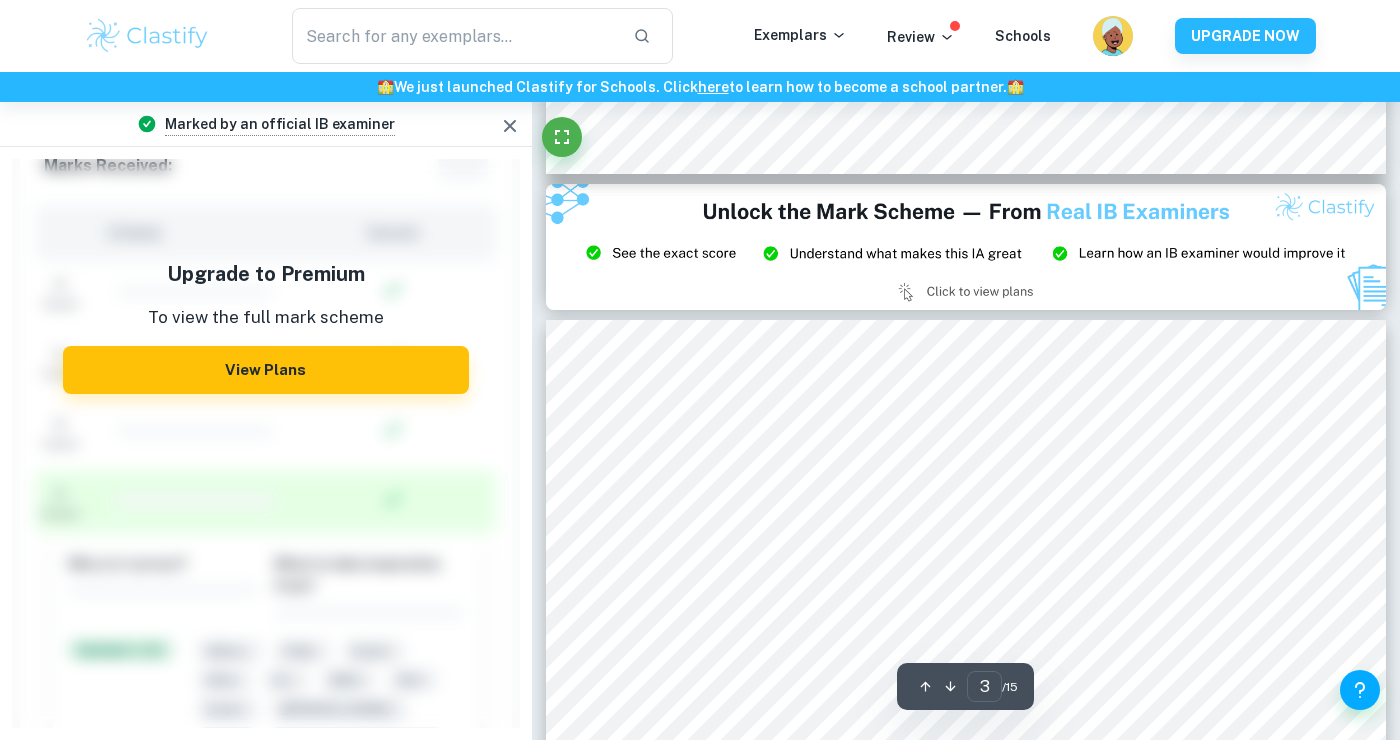 type on "2" 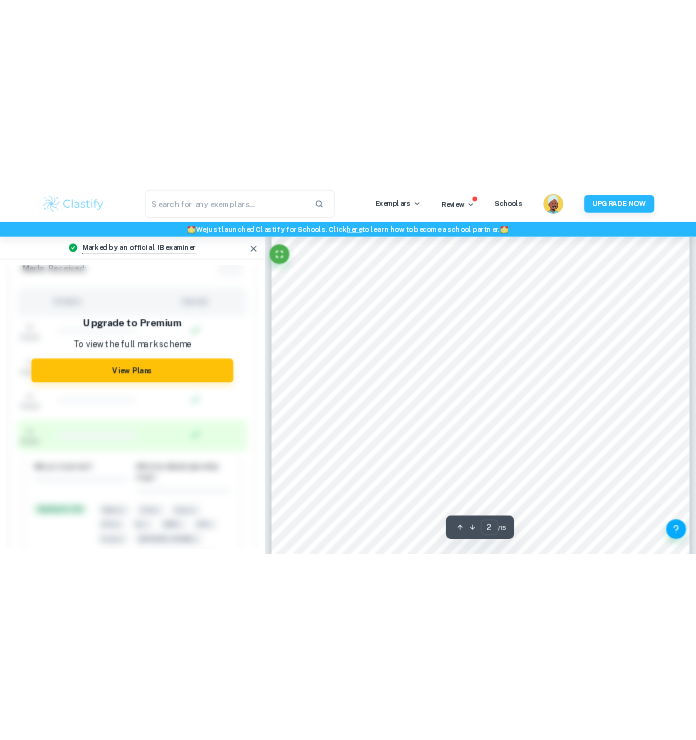 scroll, scrollTop: 1369, scrollLeft: 0, axis: vertical 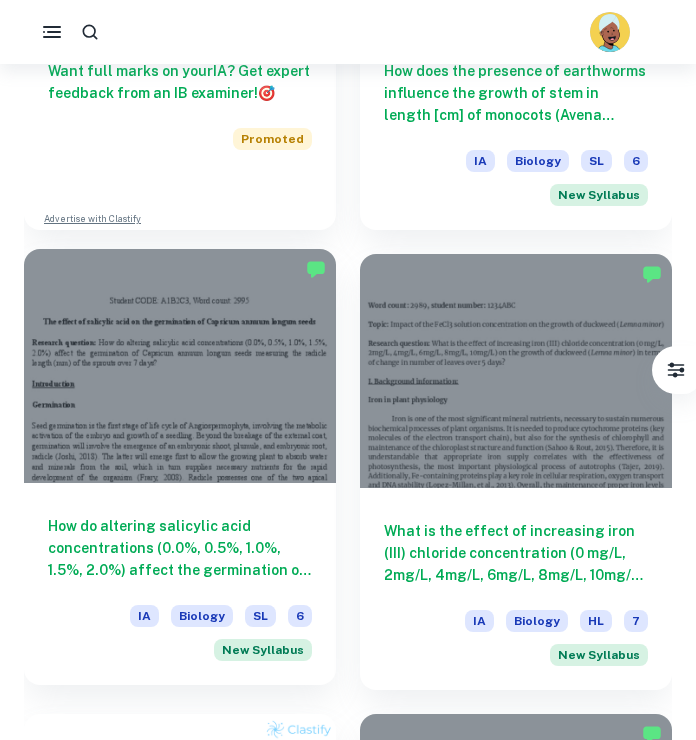 click on "How do altering [MEDICAL_DATA] concentrations (0.0%, 0.5%, 1.0%, 1.5%, 2.0%) affect the germination of Capsicum annuum longum seeds measuring the radicle length (mm) of the sprouts over 7 days? IA Biology SL 6 New Syllabus" at bounding box center (180, 584) 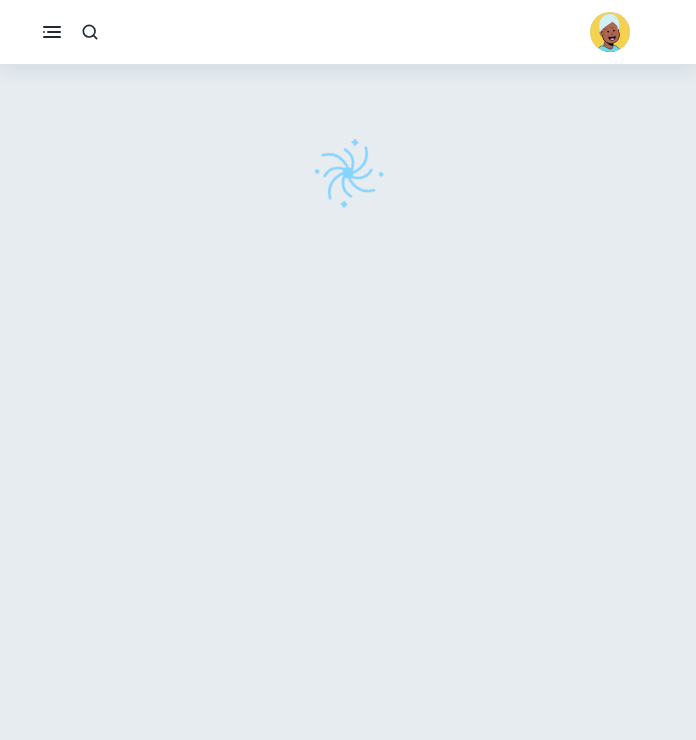 scroll, scrollTop: 0, scrollLeft: 0, axis: both 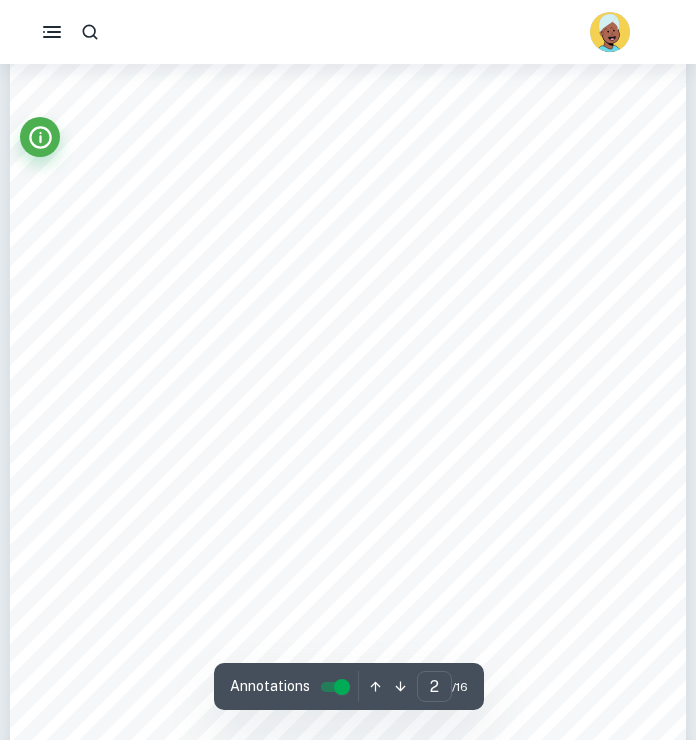 type on "3" 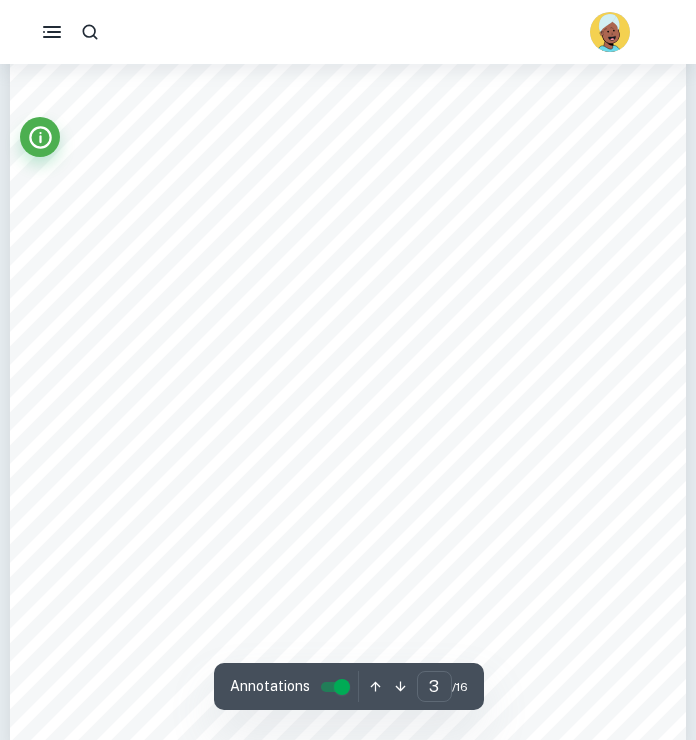 scroll, scrollTop: 2444, scrollLeft: 0, axis: vertical 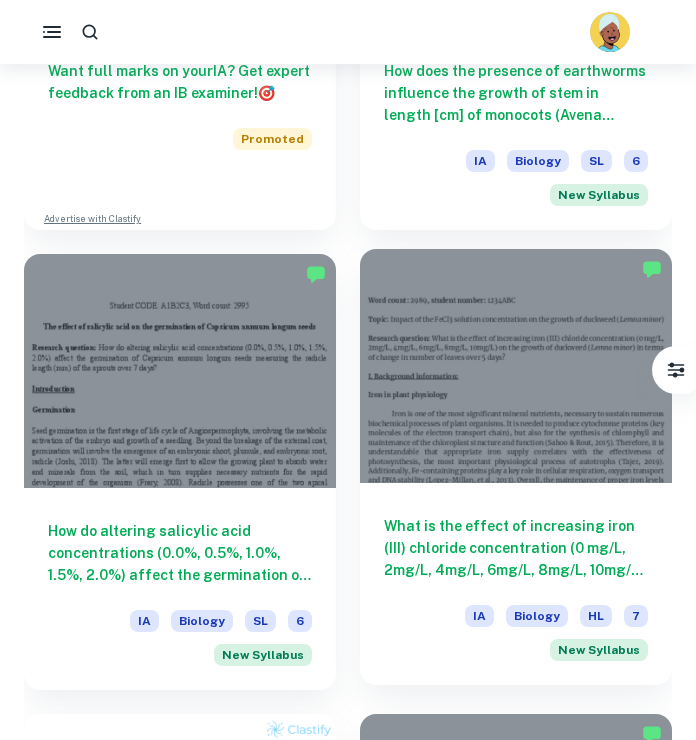 click on "What is the effect of increasing iron (III) chloride concentration (0 mg/L, 2mg/L, 4mg/L, 6mg/L, 8mg/L, 10mg/L) on the growth of duckweed (Lemna minor) in terms of change in number of leaves over 5 days?" at bounding box center (516, 548) 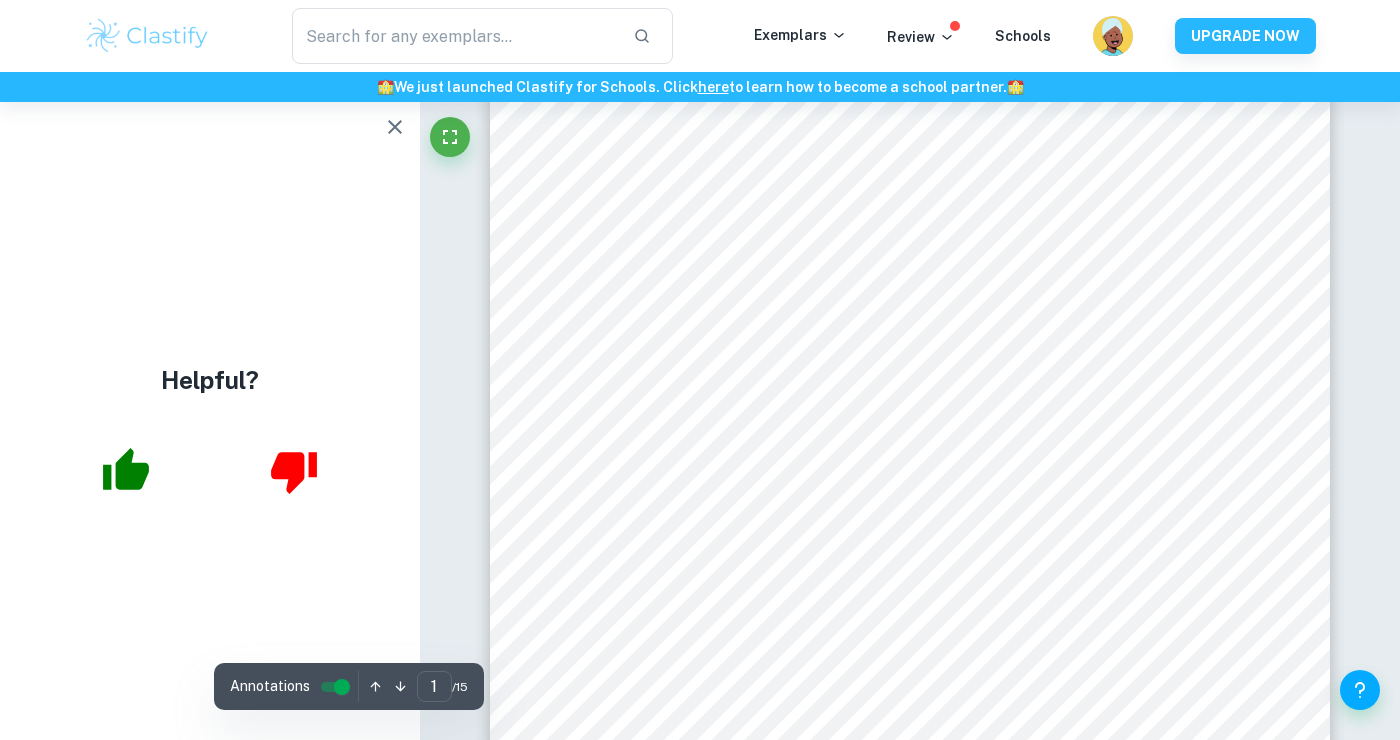 scroll, scrollTop: 0, scrollLeft: 0, axis: both 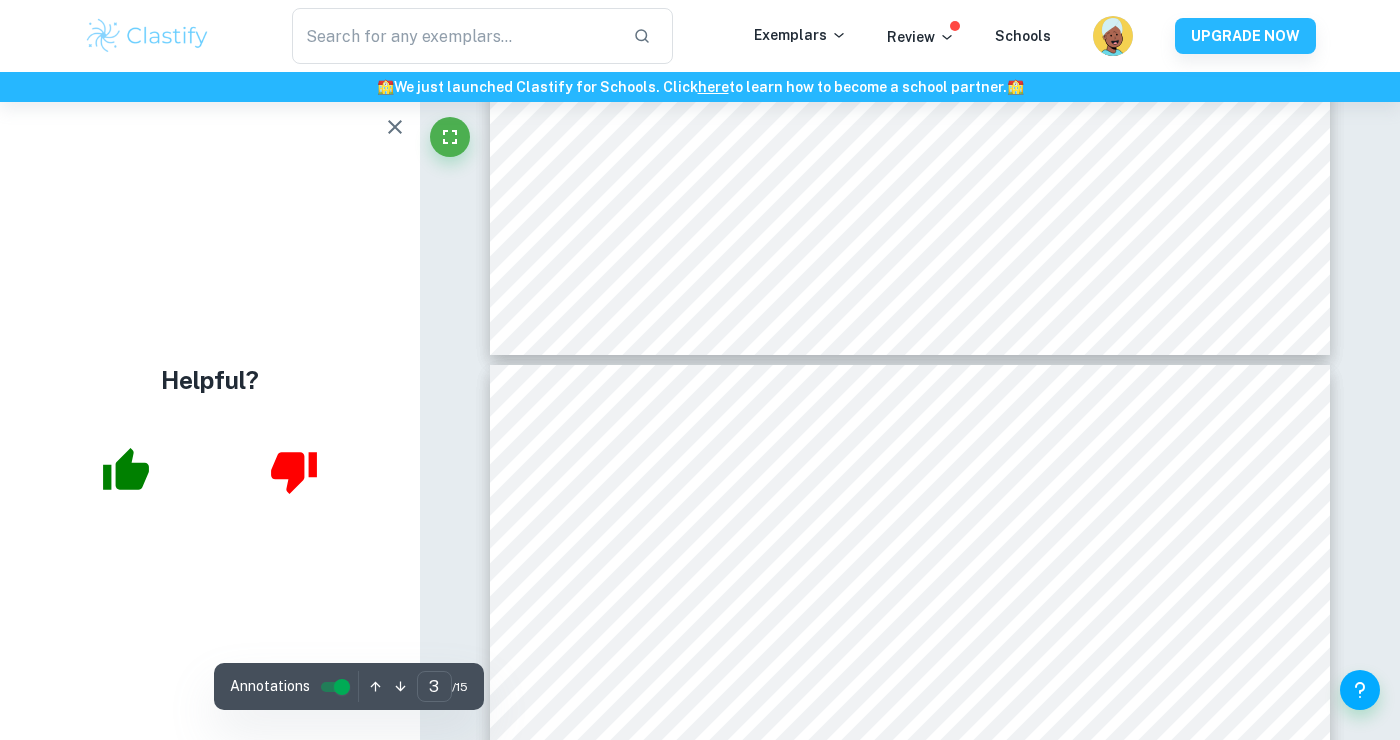 type on "4" 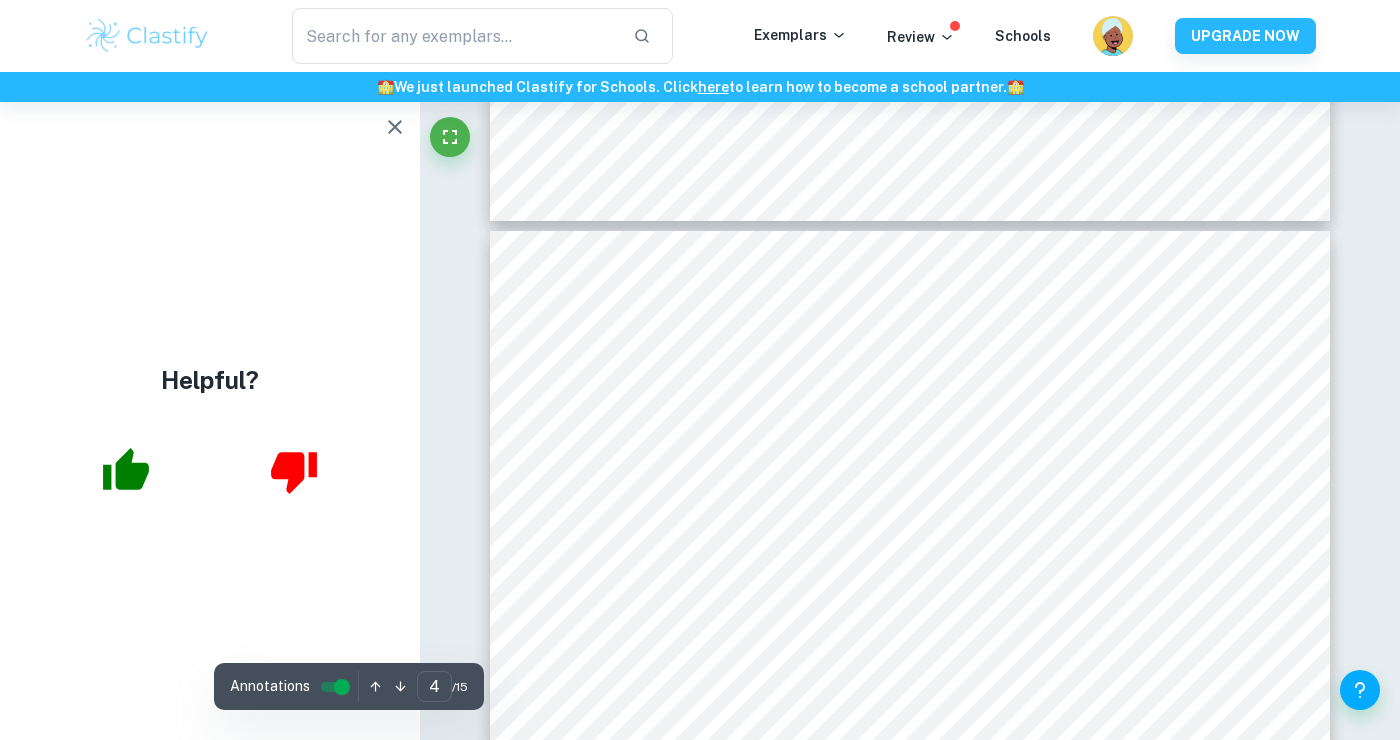 scroll, scrollTop: 3751, scrollLeft: 0, axis: vertical 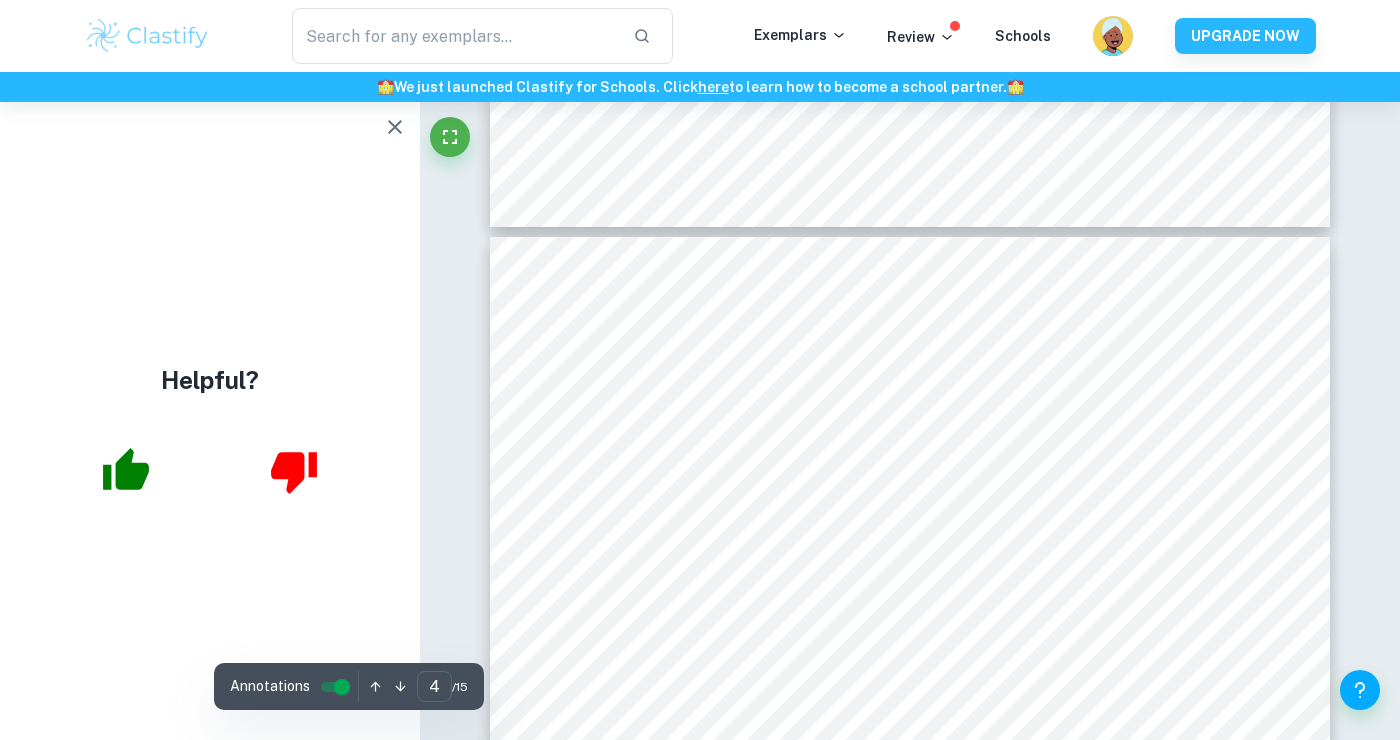 click at bounding box center [420, -3649] 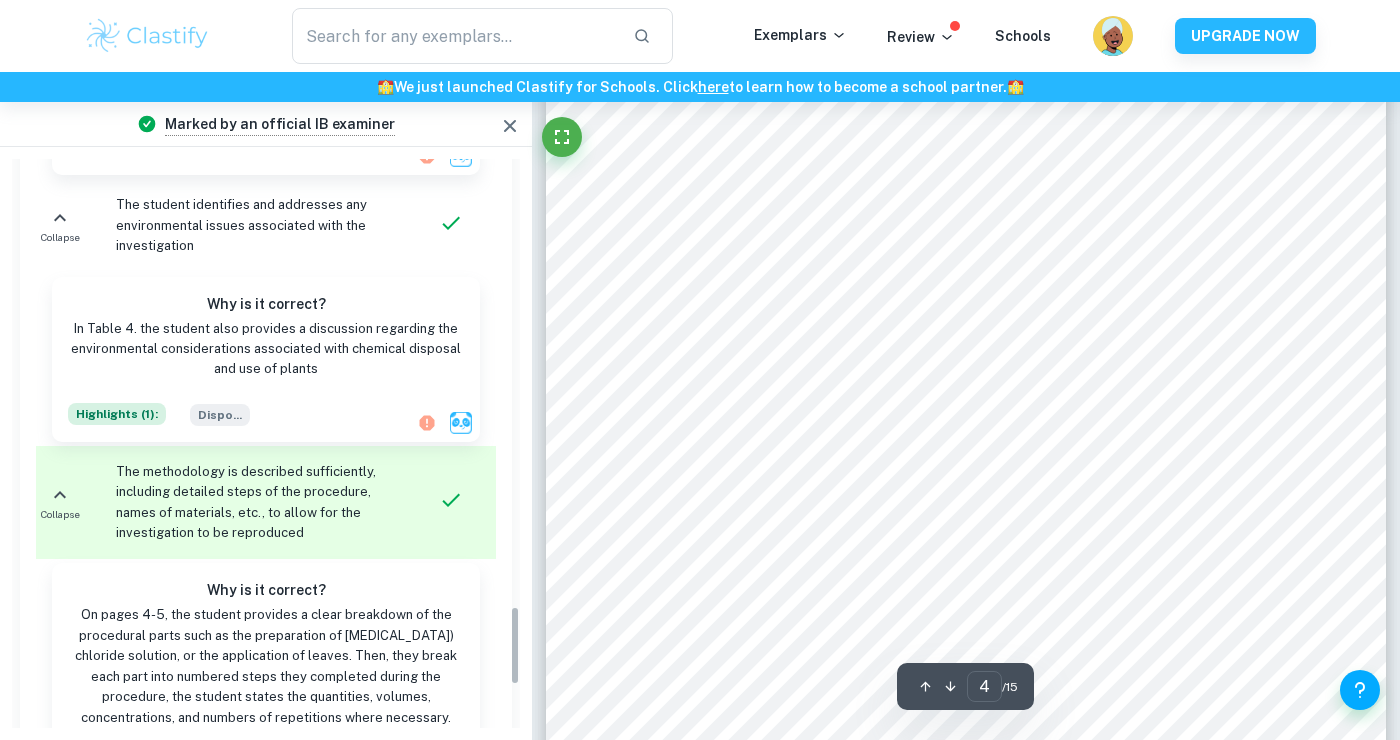 scroll, scrollTop: 3541, scrollLeft: 0, axis: vertical 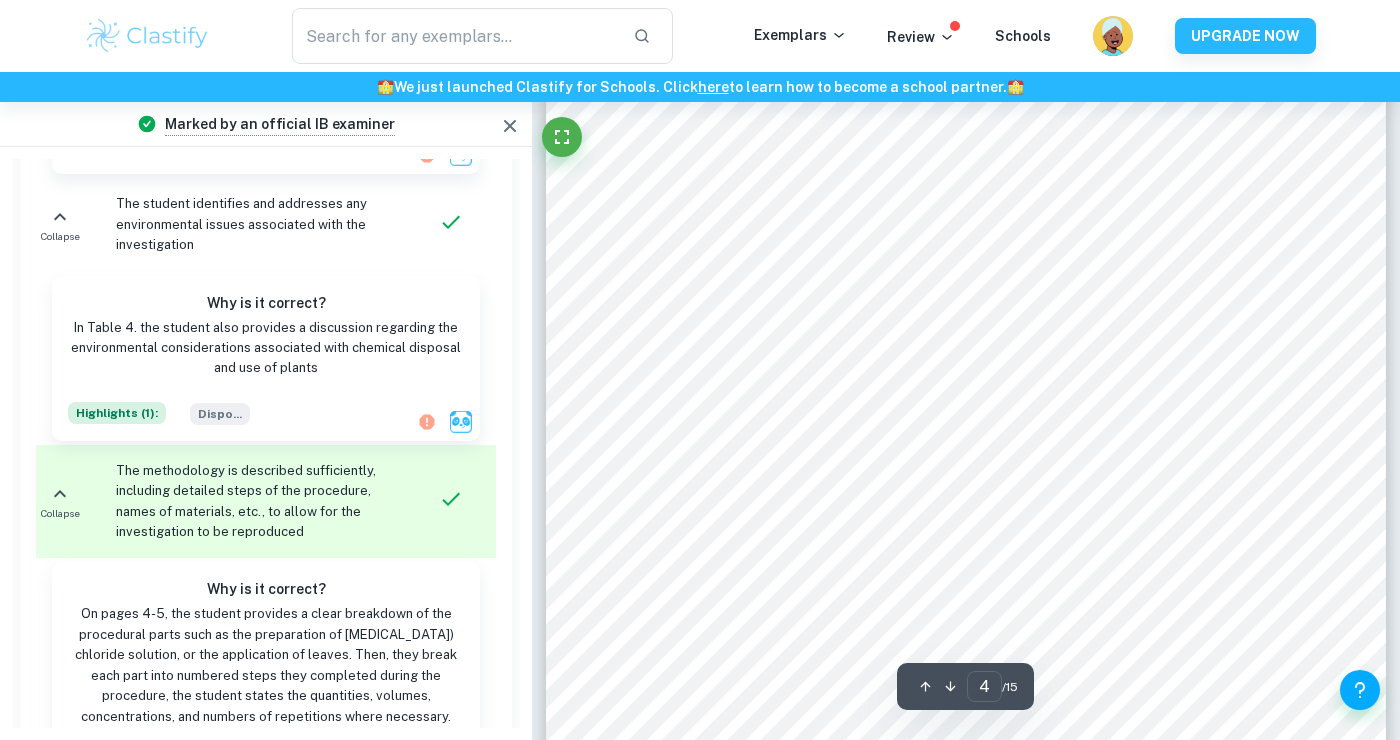 click at bounding box center [532, -3881] 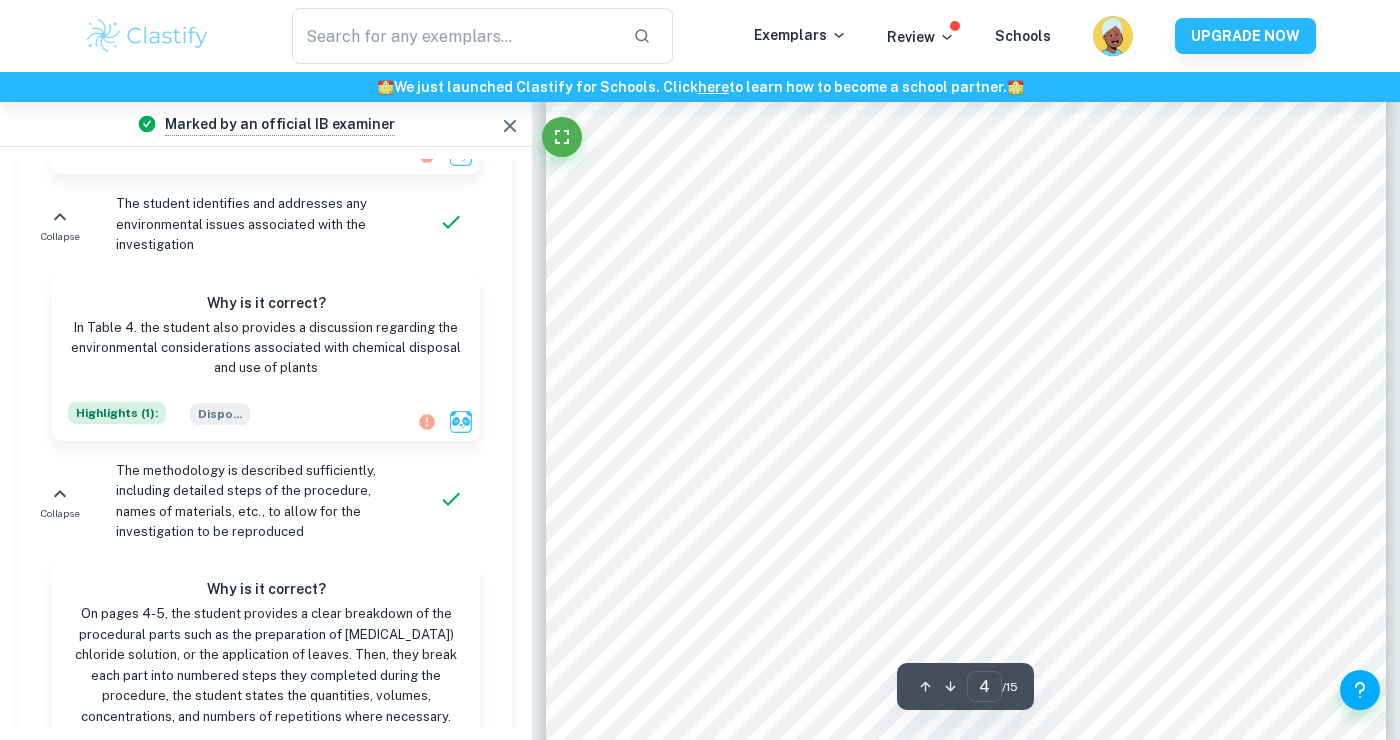 scroll, scrollTop: 1792, scrollLeft: 0, axis: vertical 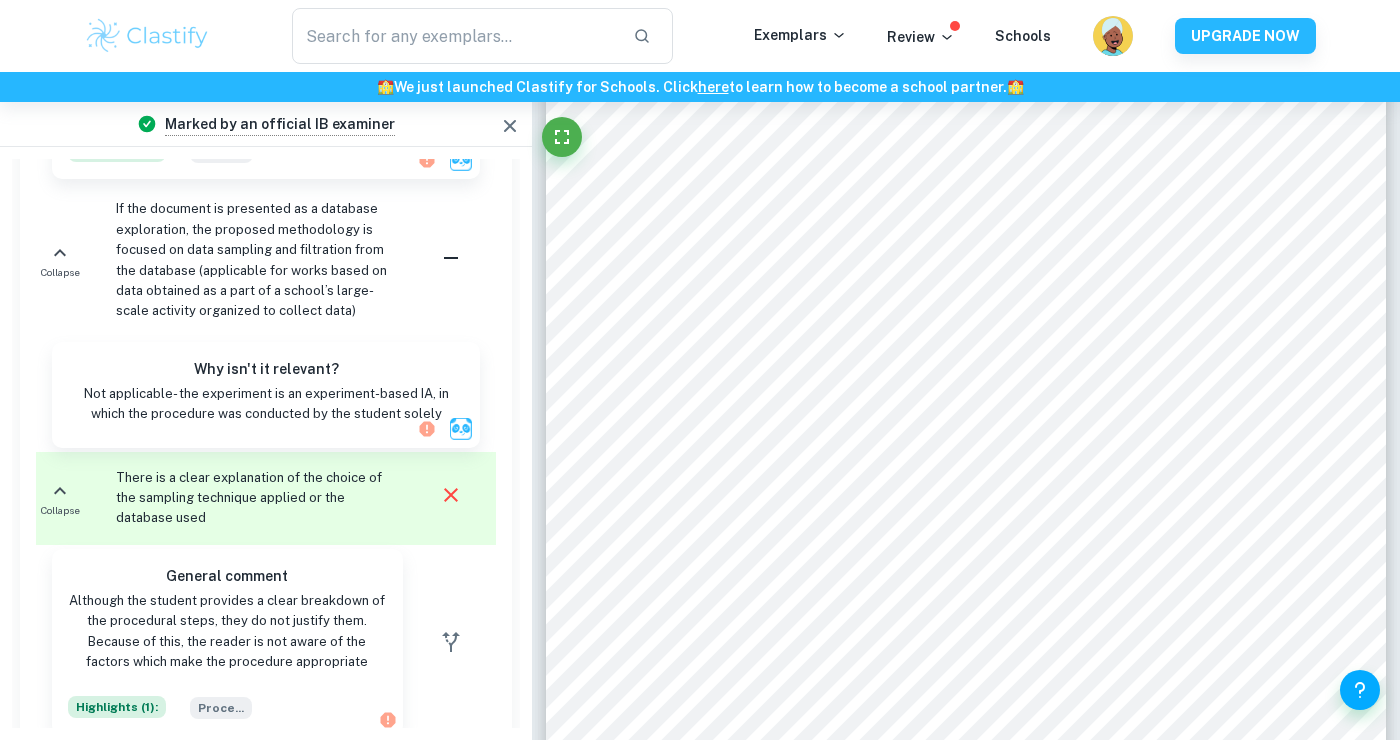 click on "Incorrect Criterion A :   There is a clear explanation of the choice of the sampling technique applied or the database used Comment:" at bounding box center (834, 769) 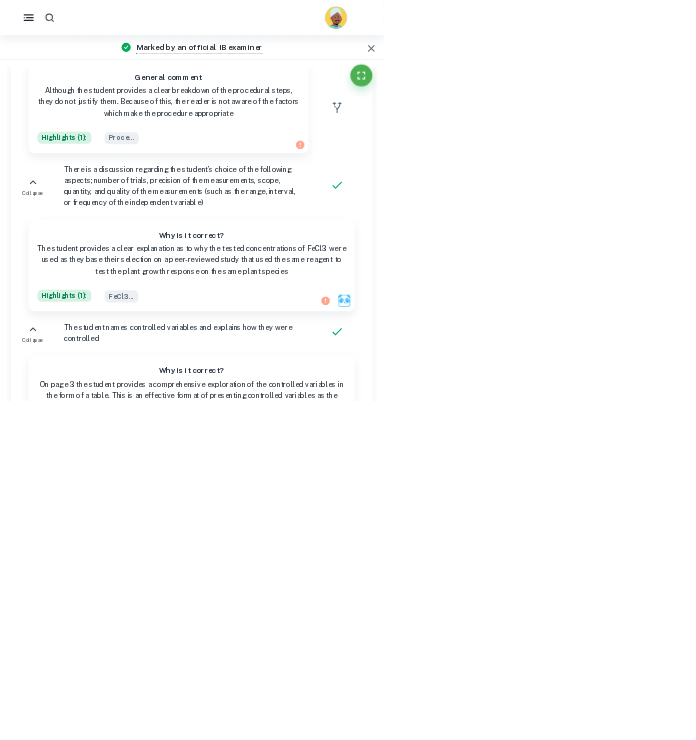 scroll, scrollTop: 3940, scrollLeft: 0, axis: vertical 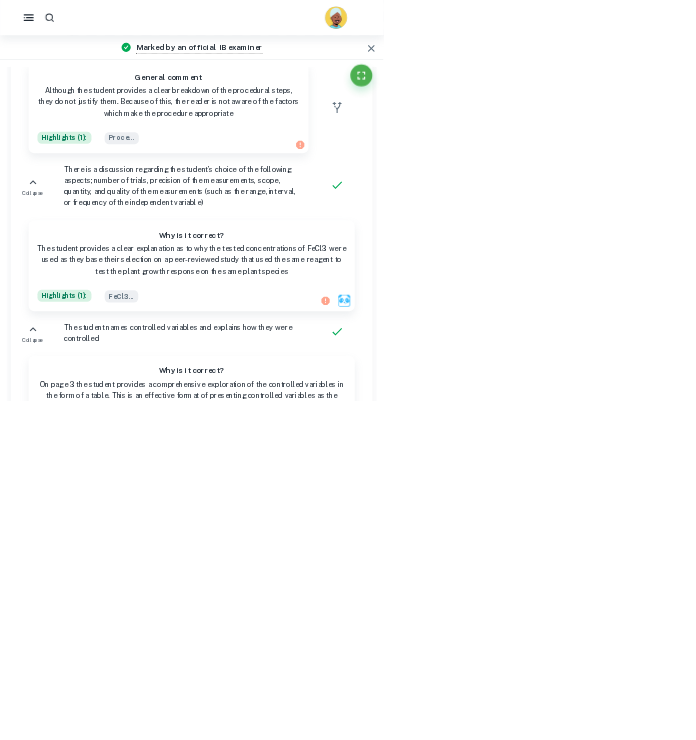 type on "5" 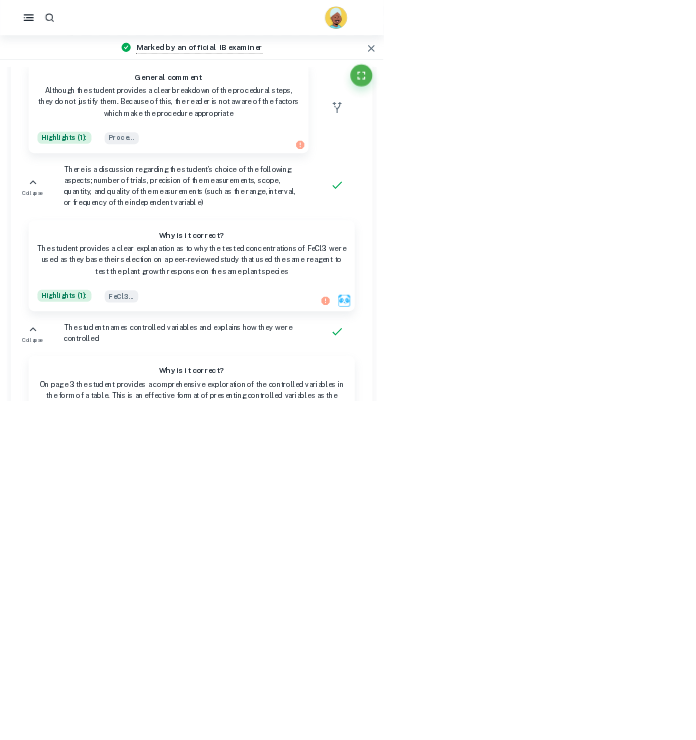 click at bounding box center (674, 88) 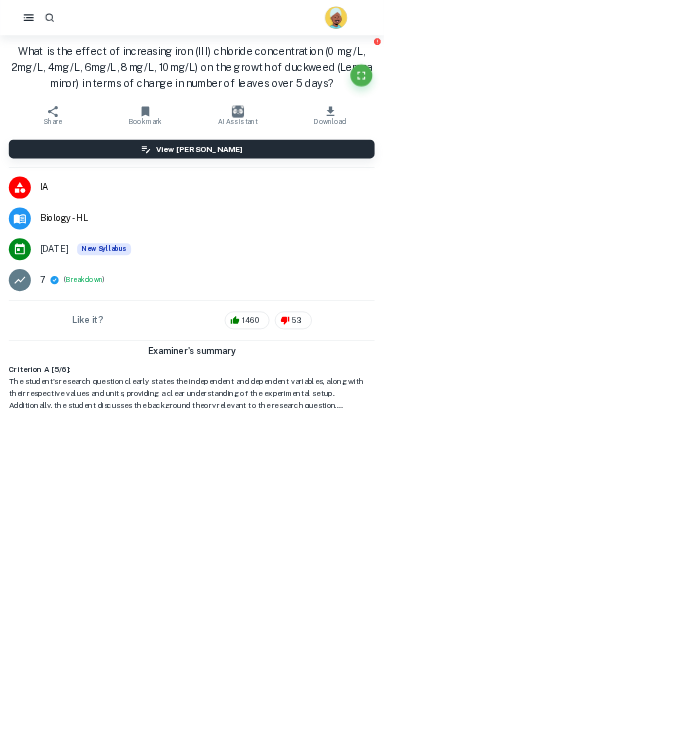 scroll, scrollTop: 3865, scrollLeft: 0, axis: vertical 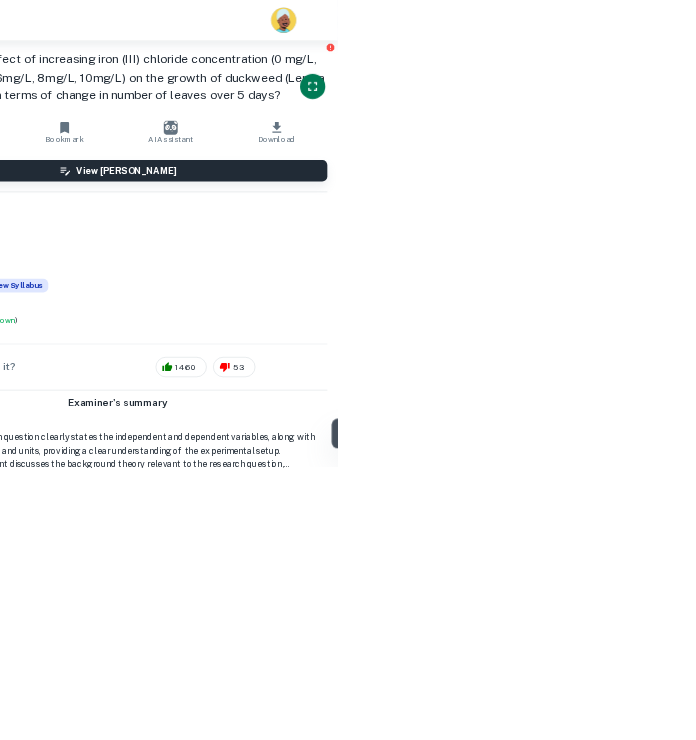 click 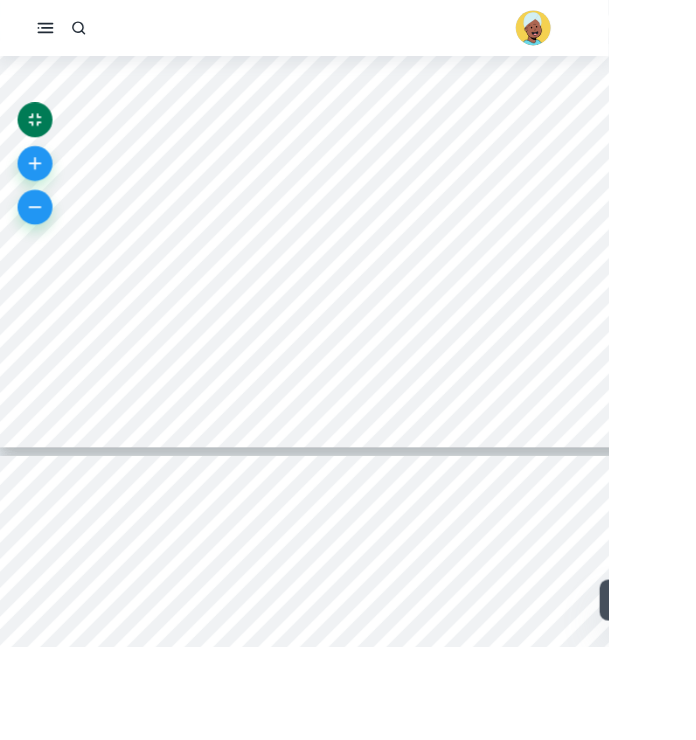 scroll, scrollTop: 2797, scrollLeft: 0, axis: vertical 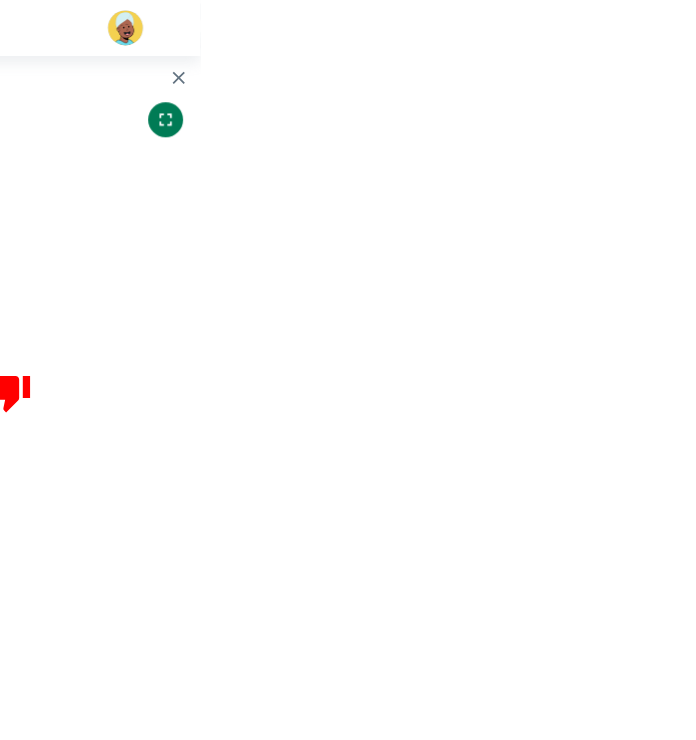 click 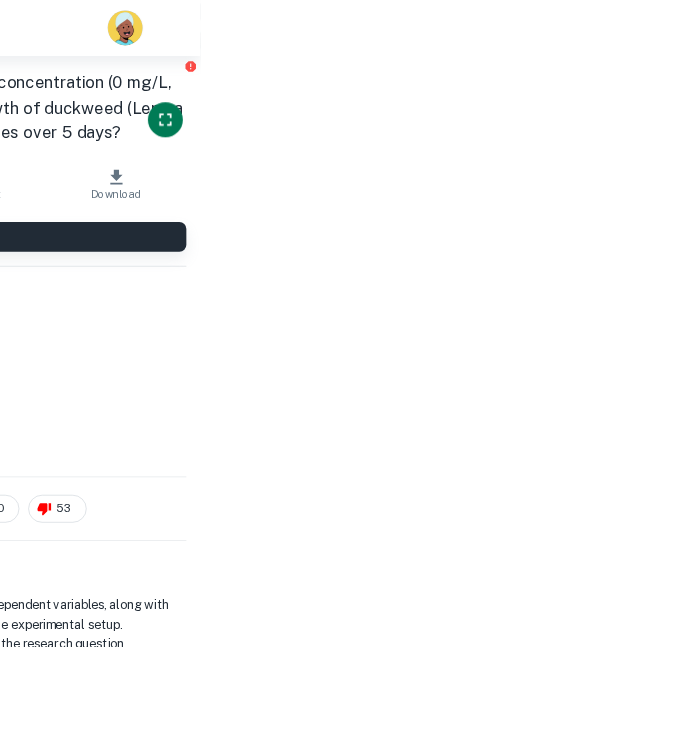 scroll, scrollTop: 2772, scrollLeft: 0, axis: vertical 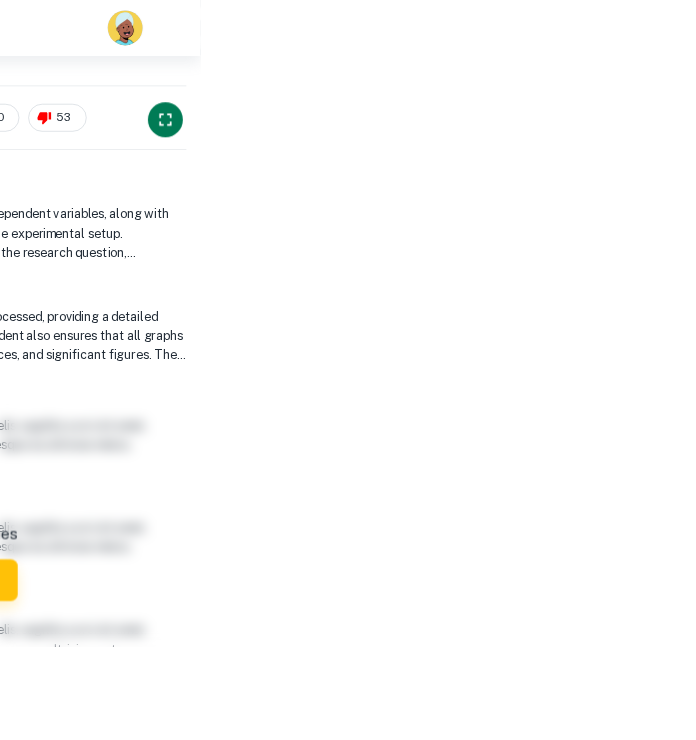 click 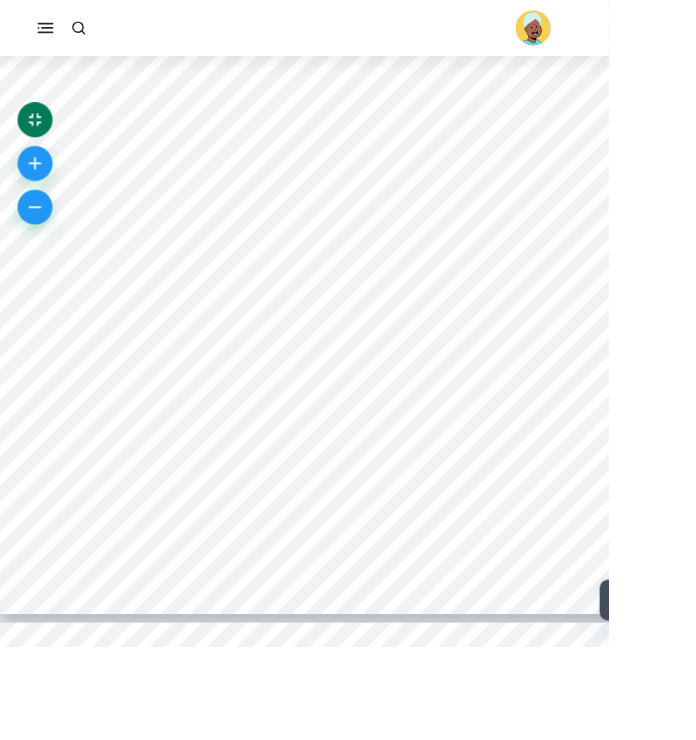 type on "4" 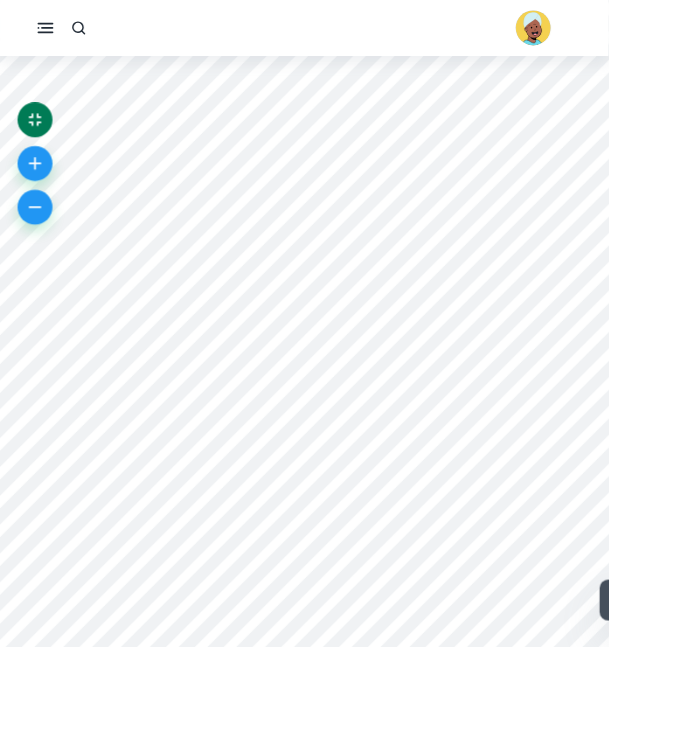 scroll, scrollTop: 3371, scrollLeft: 0, axis: vertical 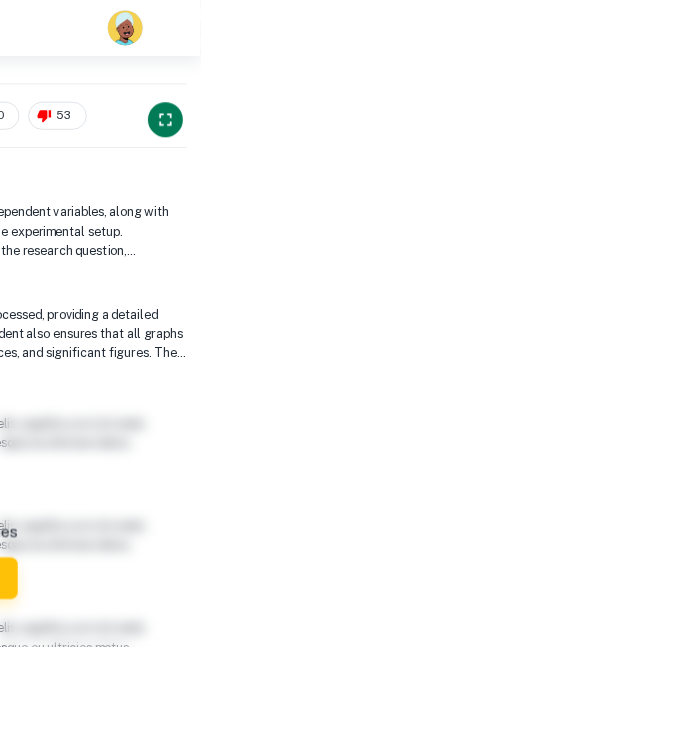 click 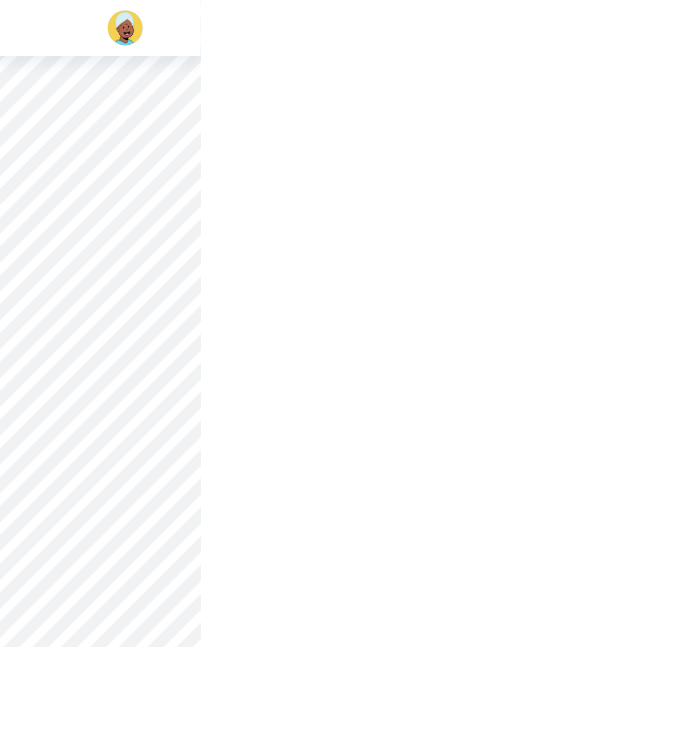 scroll, scrollTop: 3371, scrollLeft: 0, axis: vertical 